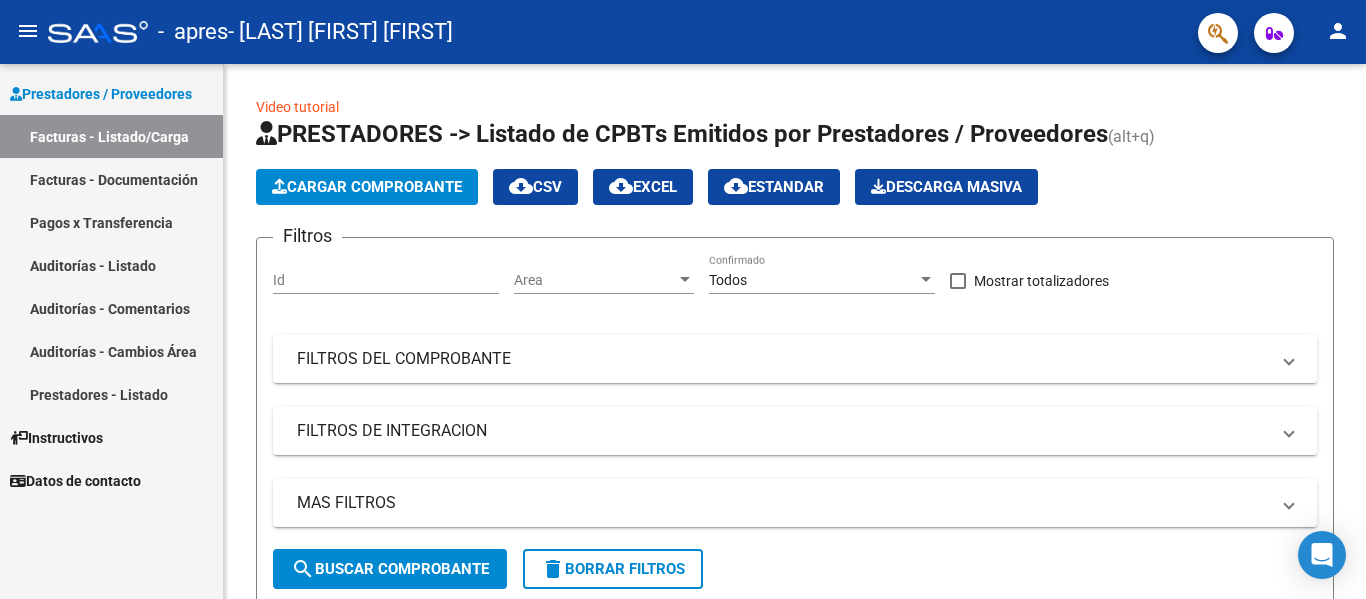 scroll, scrollTop: 0, scrollLeft: 0, axis: both 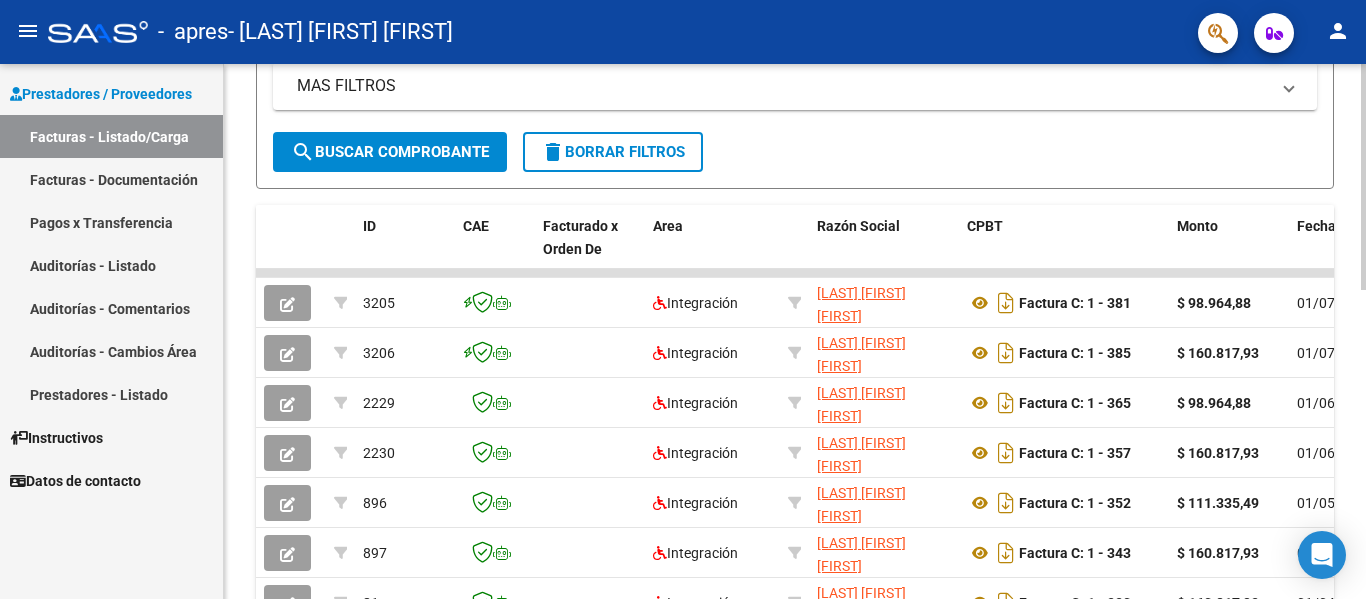 click on "Video tutorial   PRESTADORES -> Listado de CPBTs Emitidos por Prestadores / Proveedores (alt+q)   Cargar Comprobante
cloud_download  CSV  cloud_download  EXCEL  cloud_download  Estandar   Descarga Masiva
Filtros Id Area Area Todos Confirmado   Mostrar totalizadores   FILTROS DEL COMPROBANTE  Comprobante Tipo Comprobante Tipo Start date – End date Fec. Comprobante Desde / Hasta Días Emisión Desde(cant. días) Días Emisión Hasta(cant. días) CUIT / Razón Social Pto. Venta Nro. Comprobante Código SSS CAE Válido CAE Válido Todos Cargado Módulo Hosp. Todos Tiene facturacion Apócrifa Hospital Refes  FILTROS DE INTEGRACION  Período De Prestación Campos del Archivo de Rendición Devuelto x SSS (dr_envio) Todos Rendido x SSS (dr_envio) Tipo de Registro Tipo de Registro Período Presentación Período Presentación Campos del Legajo Asociado (preaprobación) Afiliado Legajo (cuil/nombre) Todos Solo facturas preaprobadas  MAS FILTROS  Todos Con Doc. Respaldatoria Todos Con Trazabilidad Todos – –" 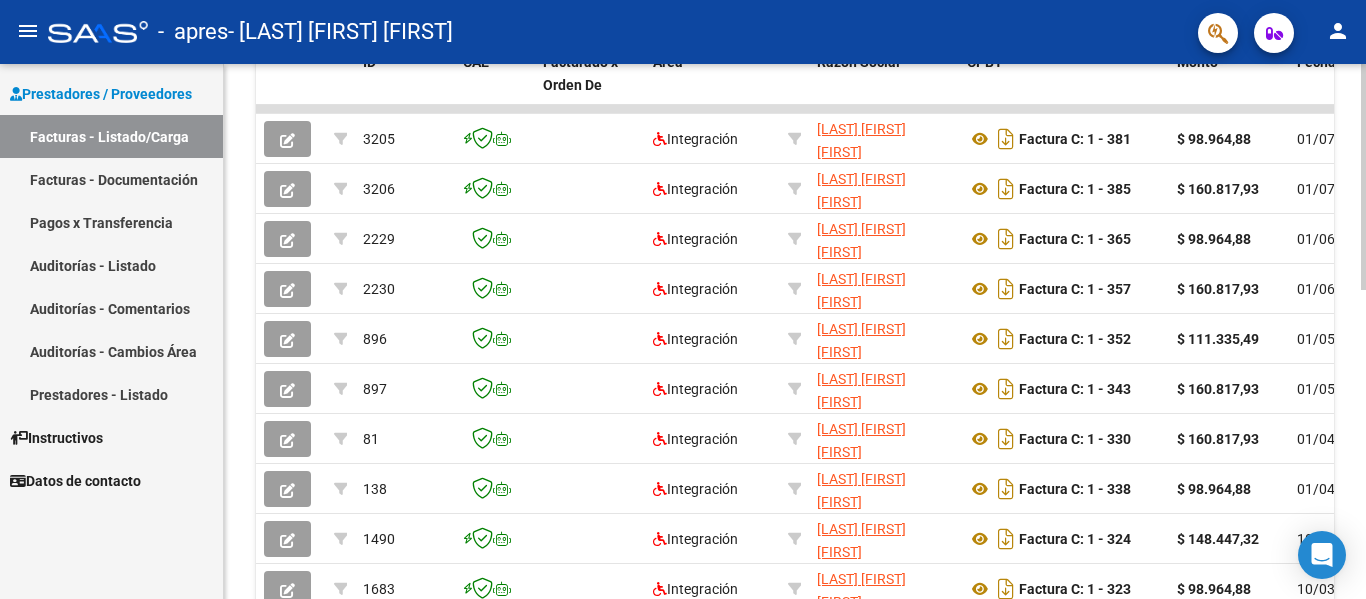 scroll, scrollTop: 733, scrollLeft: 0, axis: vertical 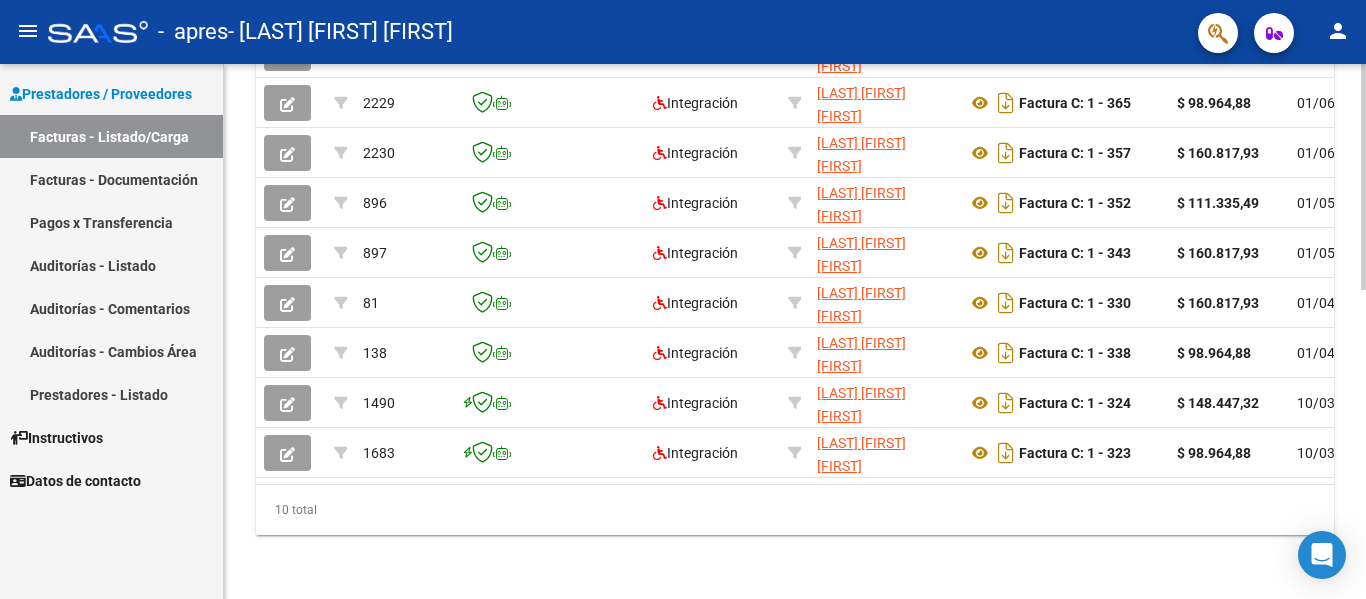 click 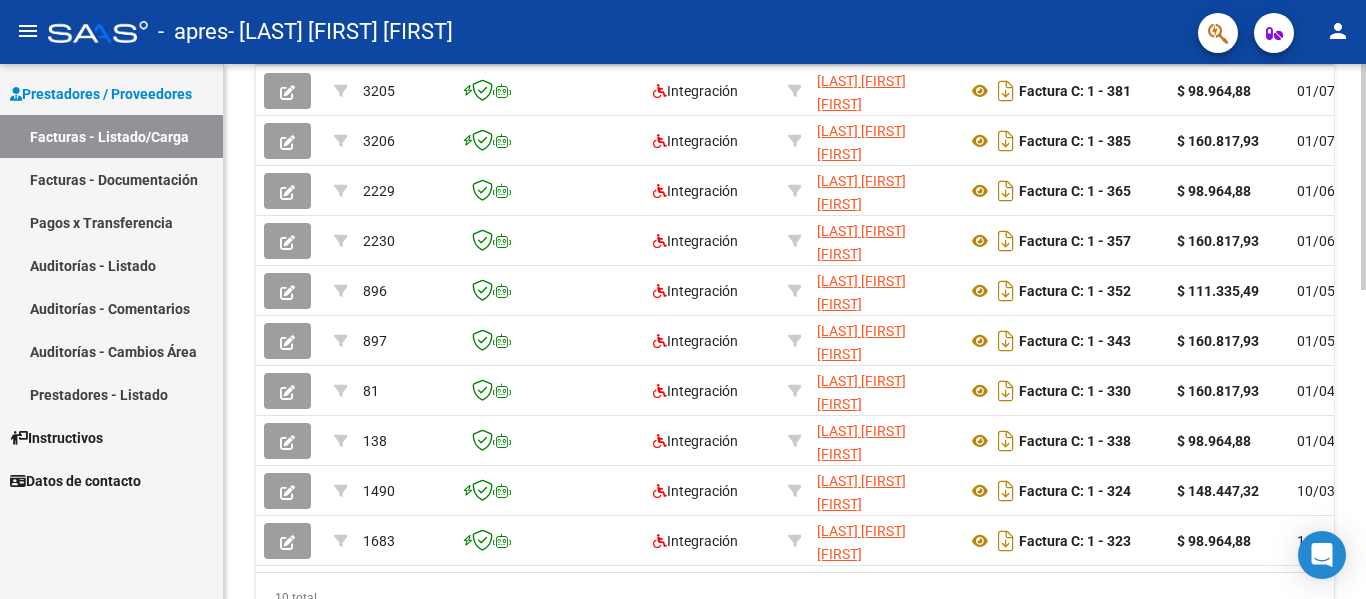 scroll, scrollTop: 622, scrollLeft: 0, axis: vertical 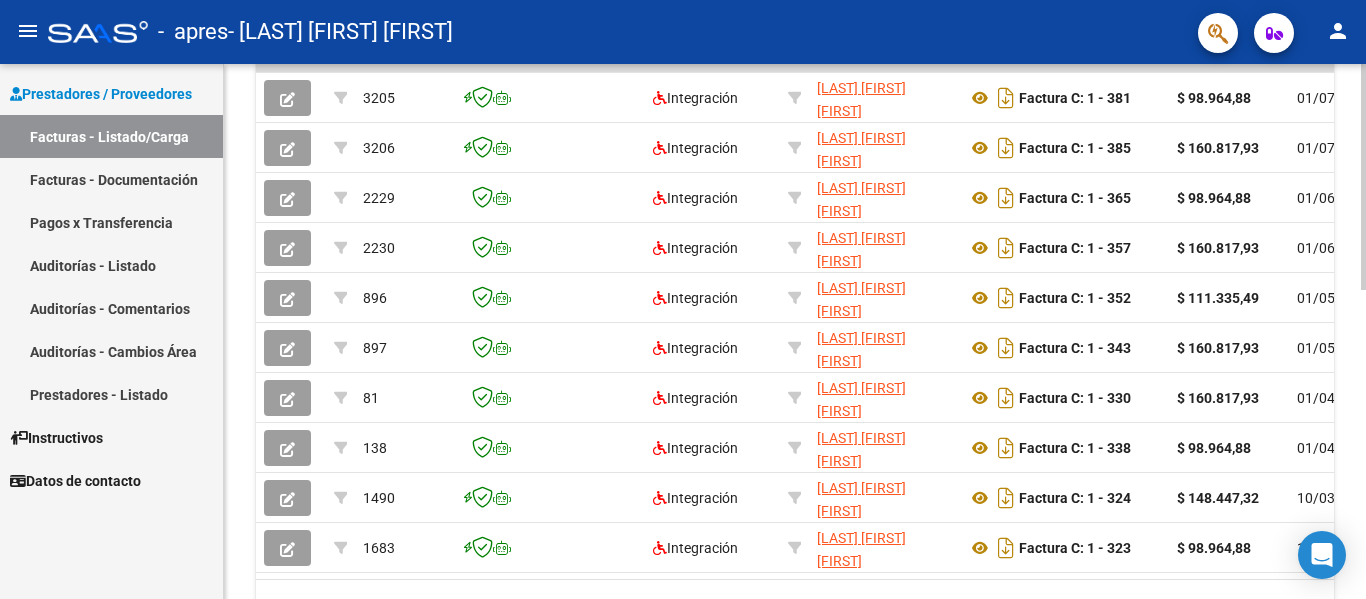 click 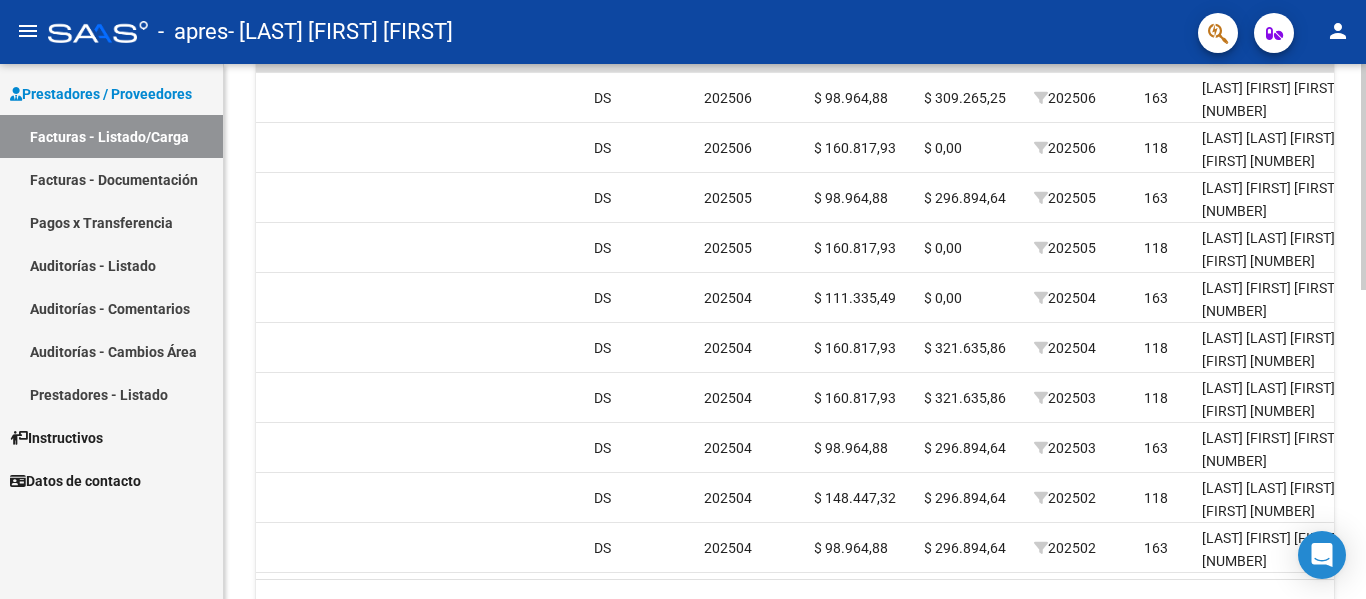 scroll, scrollTop: 0, scrollLeft: 1832, axis: horizontal 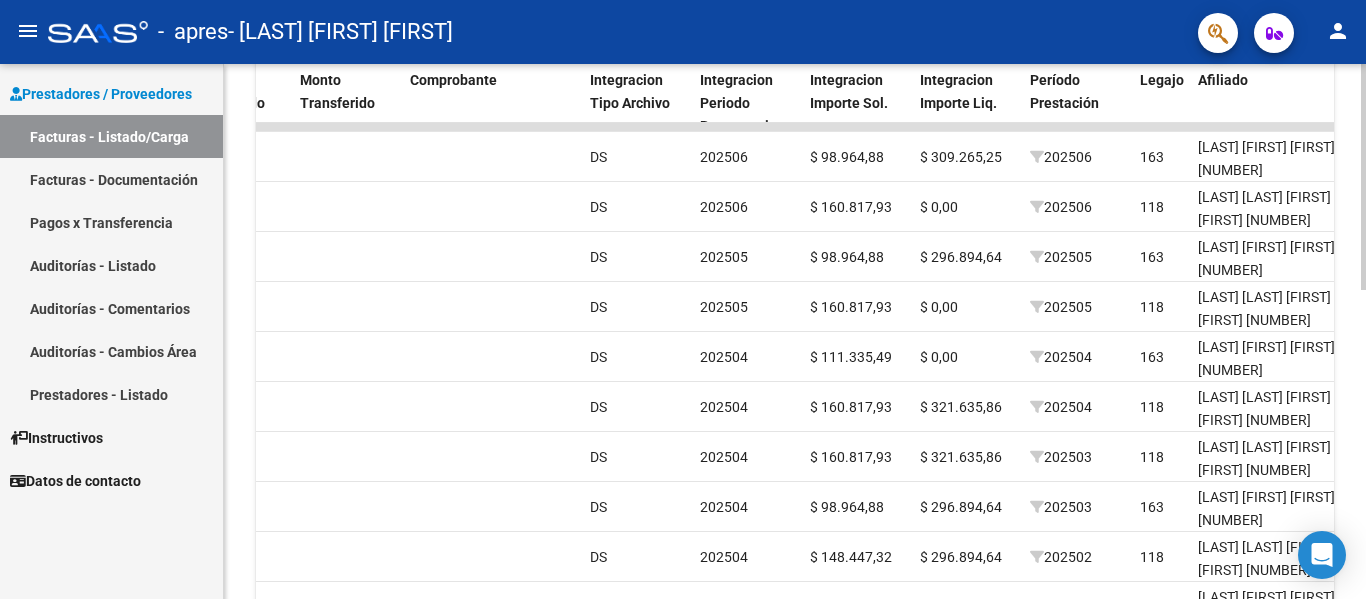 click on "Video tutorial   PRESTADORES -> Listado de CPBTs Emitidos por Prestadores / Proveedores (alt+q)   Cargar Comprobante
cloud_download  CSV  cloud_download  EXCEL  cloud_download  Estandar   Descarga Masiva
Filtros Id Area Area Todos Confirmado   Mostrar totalizadores   FILTROS DEL COMPROBANTE  Comprobante Tipo Comprobante Tipo Start date – End date Fec. Comprobante Desde / Hasta Días Emisión Desde(cant. días) Días Emisión Hasta(cant. días) CUIT / Razón Social Pto. Venta Nro. Comprobante Código SSS CAE Válido CAE Válido Todos Cargado Módulo Hosp. Todos Tiene facturacion Apócrifa Hospital Refes  FILTROS DE INTEGRACION  Período De Prestación Campos del Archivo de Rendición Devuelto x SSS (dr_envio) Todos Rendido x SSS (dr_envio) Tipo de Registro Tipo de Registro Período Presentación Período Presentación Campos del Legajo Asociado (preaprobación) Afiliado Legajo (cuil/nombre) Todos Solo facturas preaprobadas  MAS FILTROS  Todos Con Doc. Respaldatoria Todos Con Trazabilidad Todos – –" 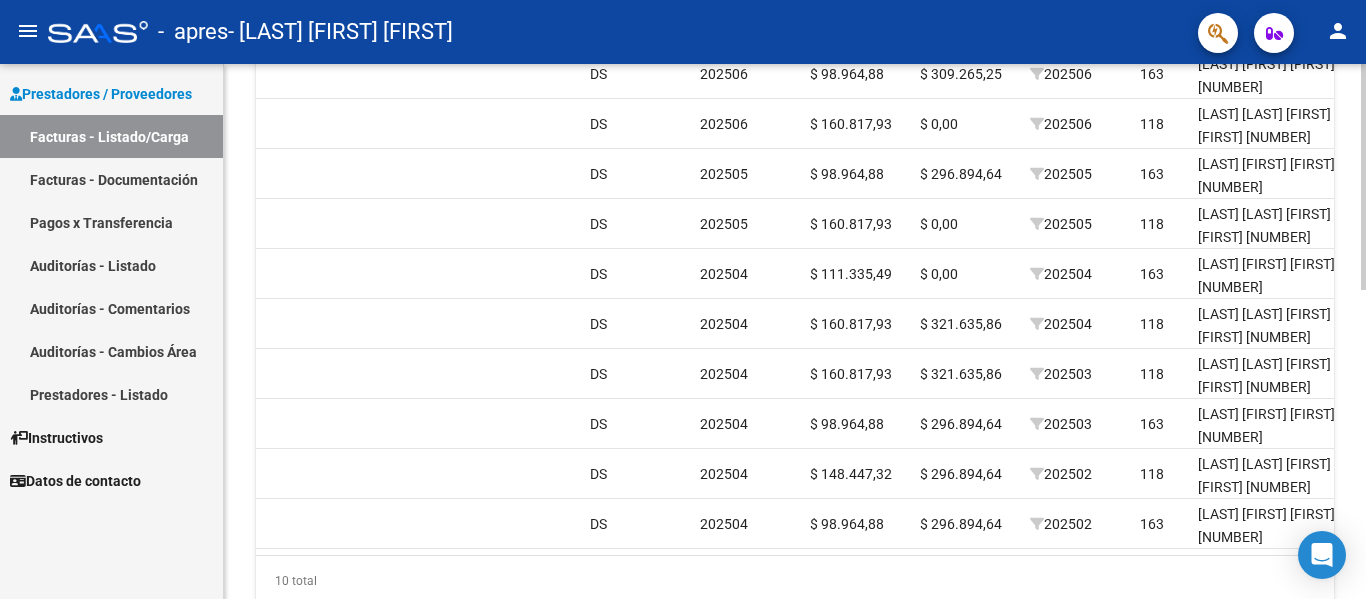 scroll, scrollTop: 648, scrollLeft: 0, axis: vertical 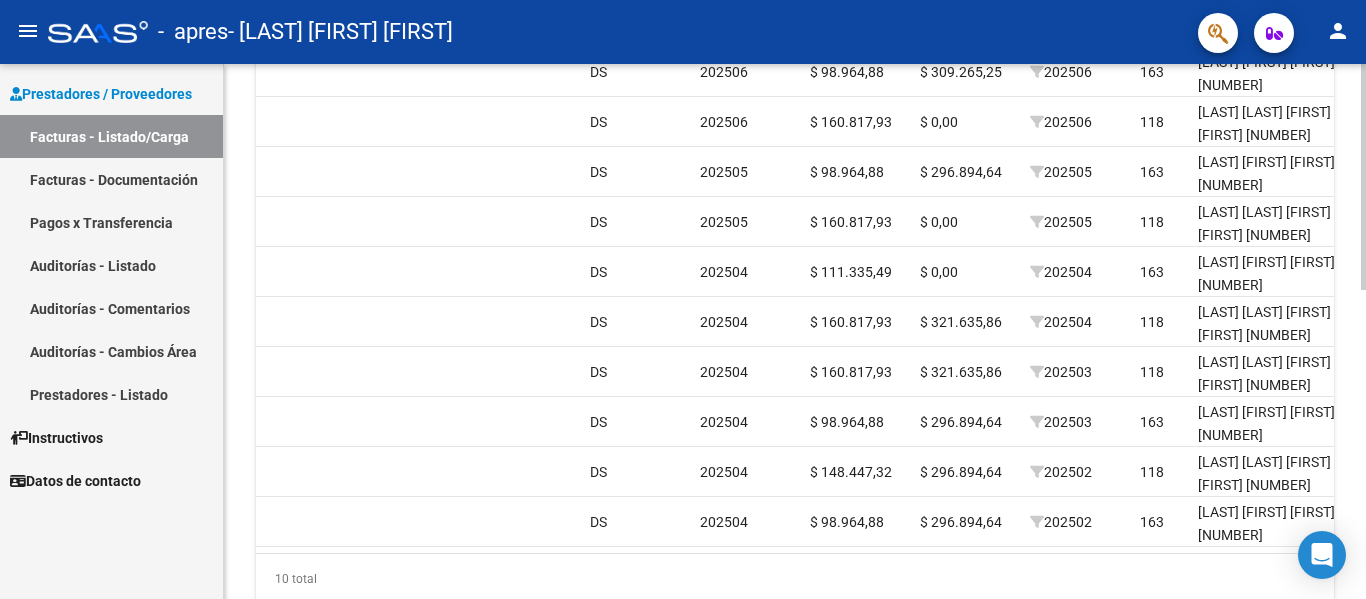 click 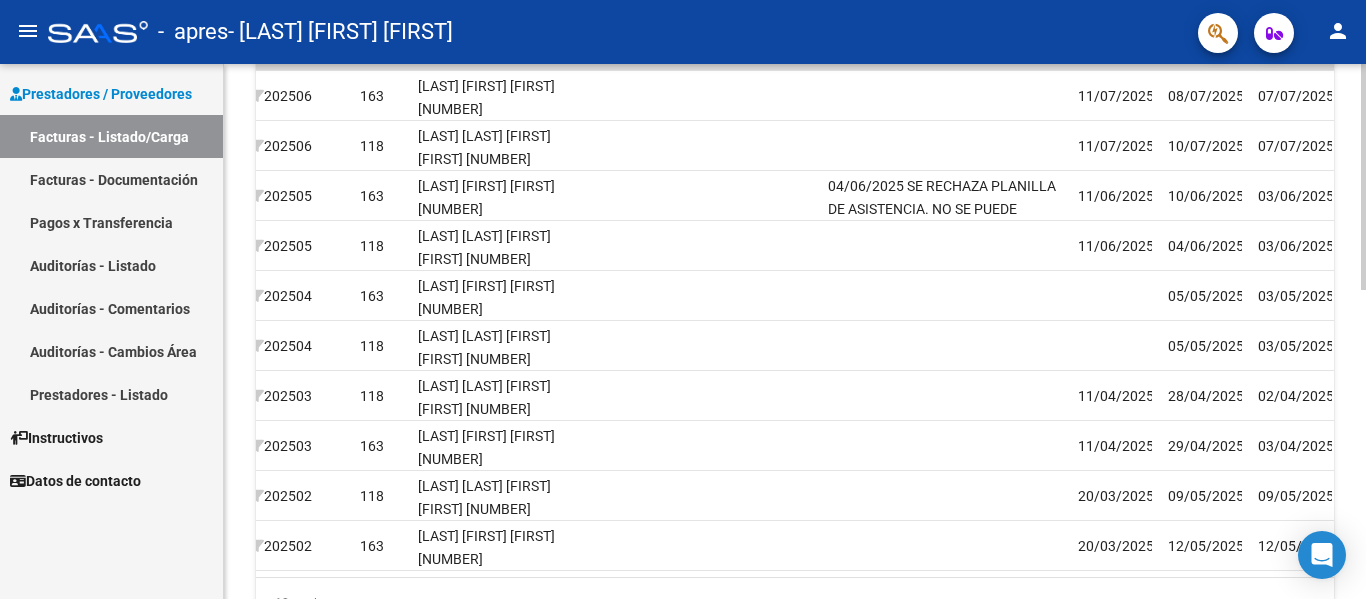 scroll, scrollTop: 622, scrollLeft: 0, axis: vertical 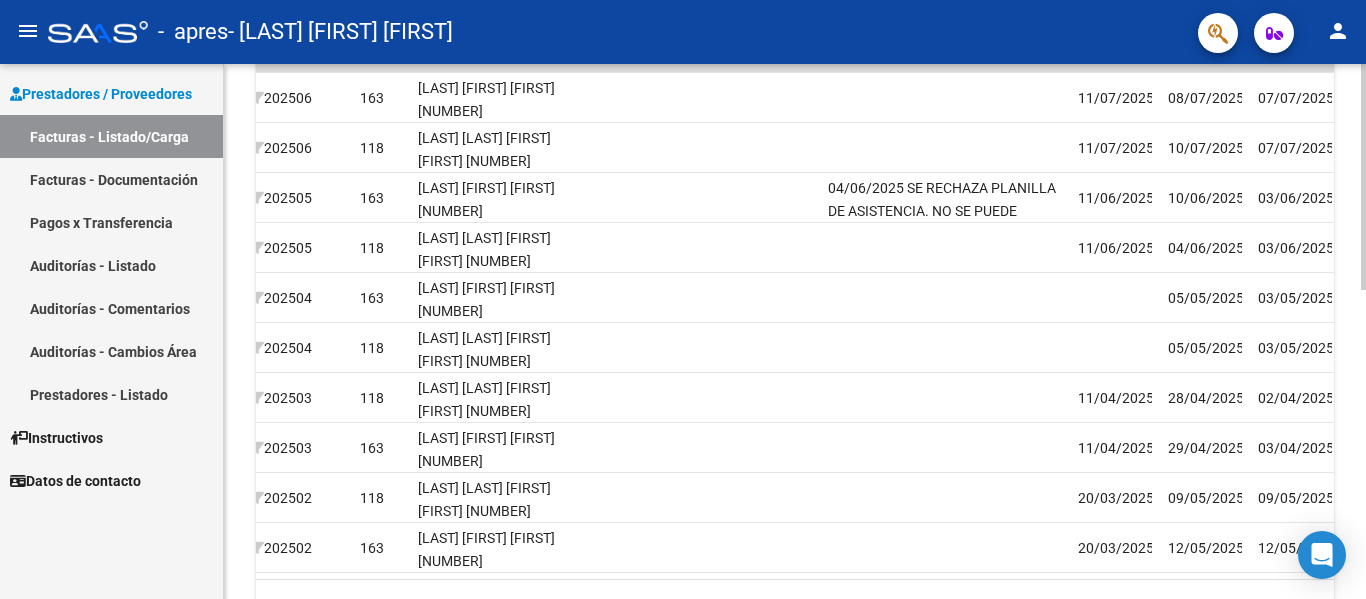 click 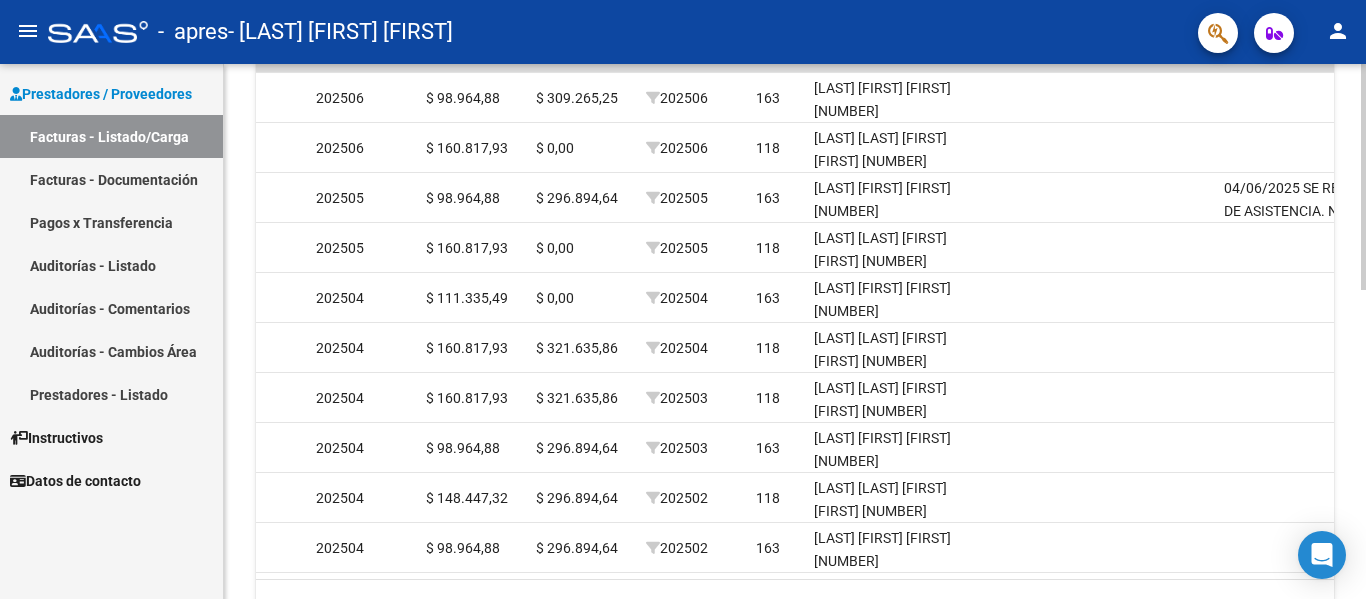 scroll, scrollTop: 0, scrollLeft: 0, axis: both 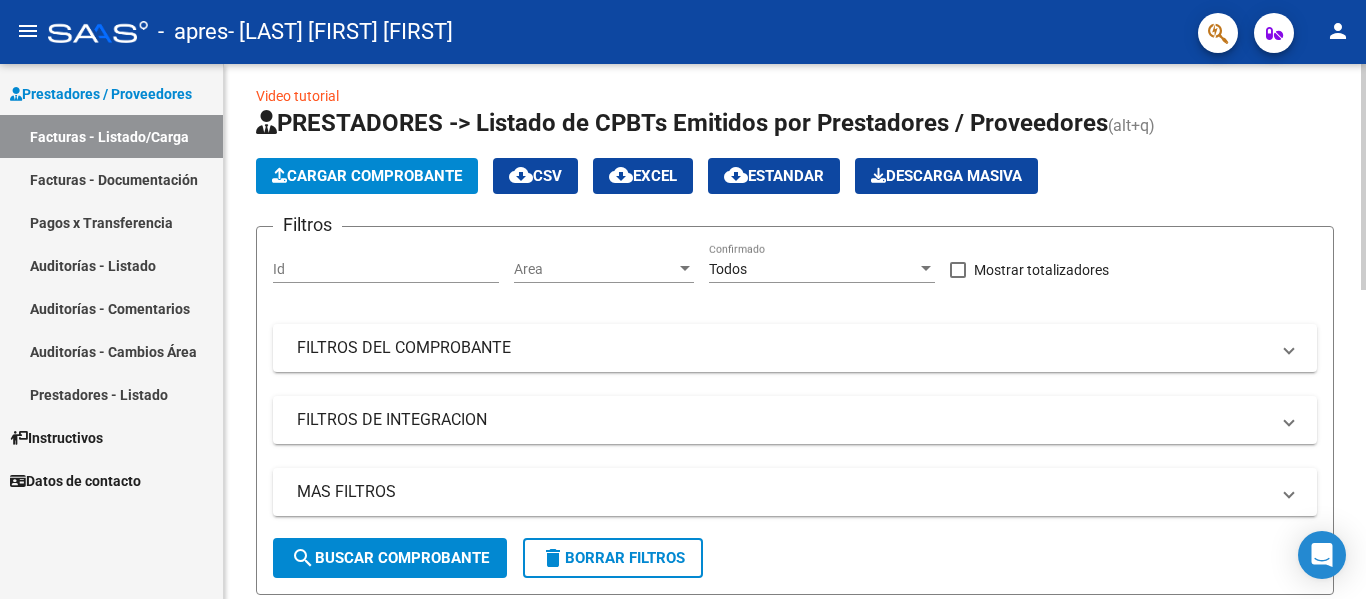 click on "Video tutorial   PRESTADORES -> Listado de CPBTs Emitidos por Prestadores / Proveedores (alt+q)   Cargar Comprobante
cloud_download  CSV  cloud_download  EXCEL  cloud_download  Estandar   Descarga Masiva
Filtros Id Area Area Todos Confirmado   Mostrar totalizadores   FILTROS DEL COMPROBANTE  Comprobante Tipo Comprobante Tipo Start date – End date Fec. Comprobante Desde / Hasta Días Emisión Desde(cant. días) Días Emisión Hasta(cant. días) CUIT / Razón Social Pto. Venta Nro. Comprobante Código SSS CAE Válido CAE Válido Todos Cargado Módulo Hosp. Todos Tiene facturacion Apócrifa Hospital Refes  FILTROS DE INTEGRACION  Período De Prestación Campos del Archivo de Rendición Devuelto x SSS (dr_envio) Todos Rendido x SSS (dr_envio) Tipo de Registro Tipo de Registro Período Presentación Período Presentación Campos del Legajo Asociado (preaprobación) Afiliado Legajo (cuil/nombre) Todos Solo facturas preaprobadas  MAS FILTROS  Todos Con Doc. Respaldatoria Todos Con Trazabilidad Todos – –" 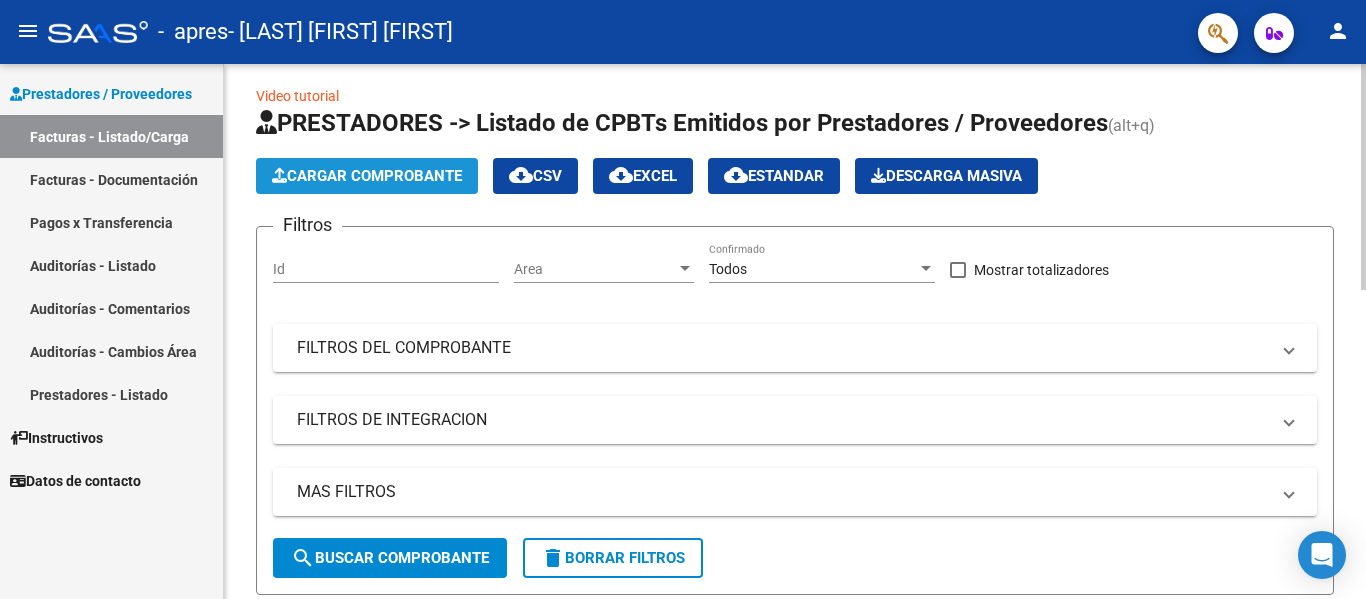 click on "Cargar Comprobante" 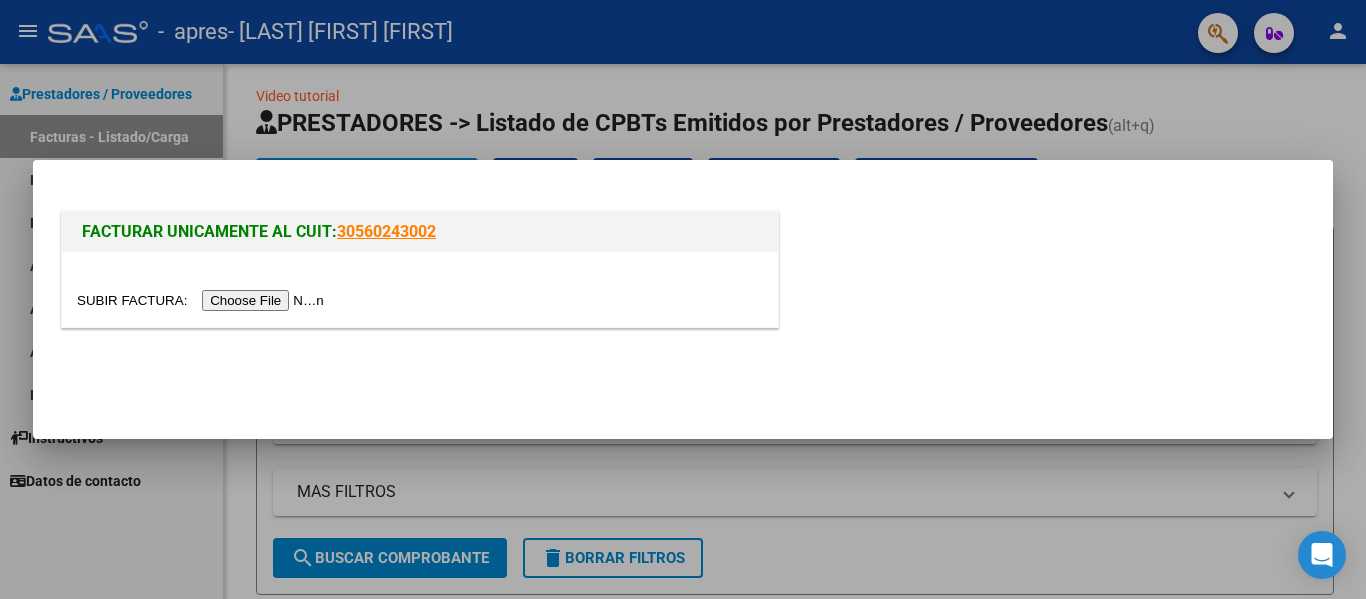 click at bounding box center (203, 300) 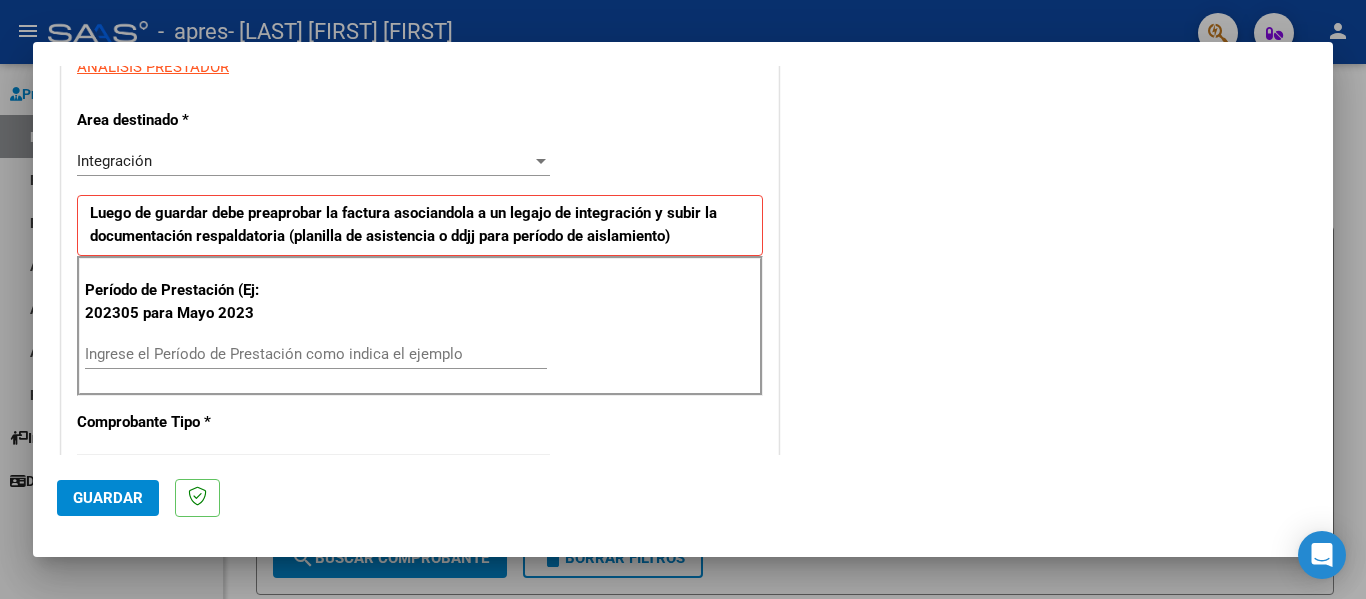 scroll, scrollTop: 449, scrollLeft: 0, axis: vertical 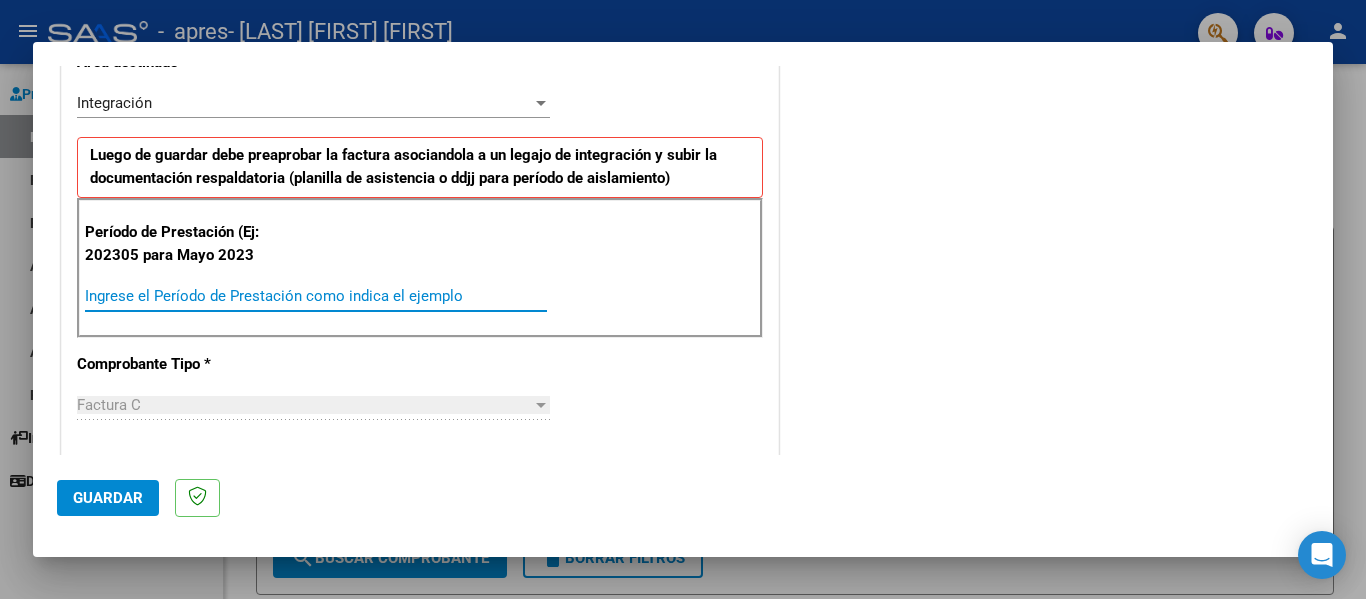 click on "Ingrese el Período de Prestación como indica el ejemplo" at bounding box center (316, 296) 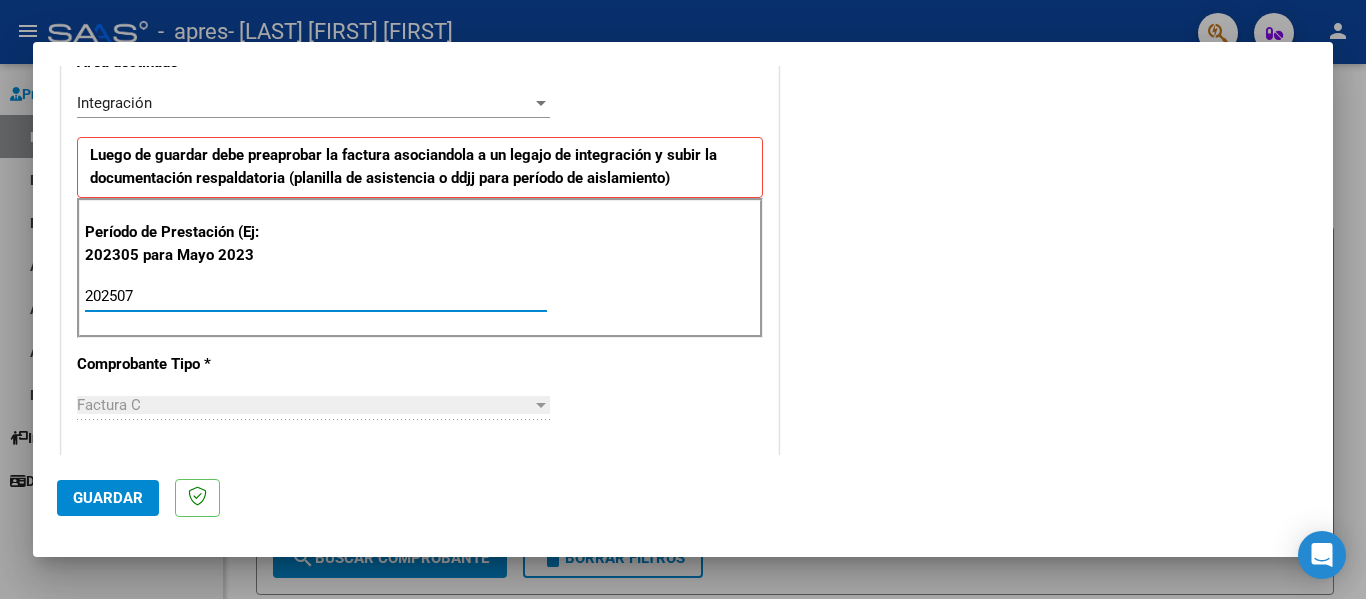 type on "202507" 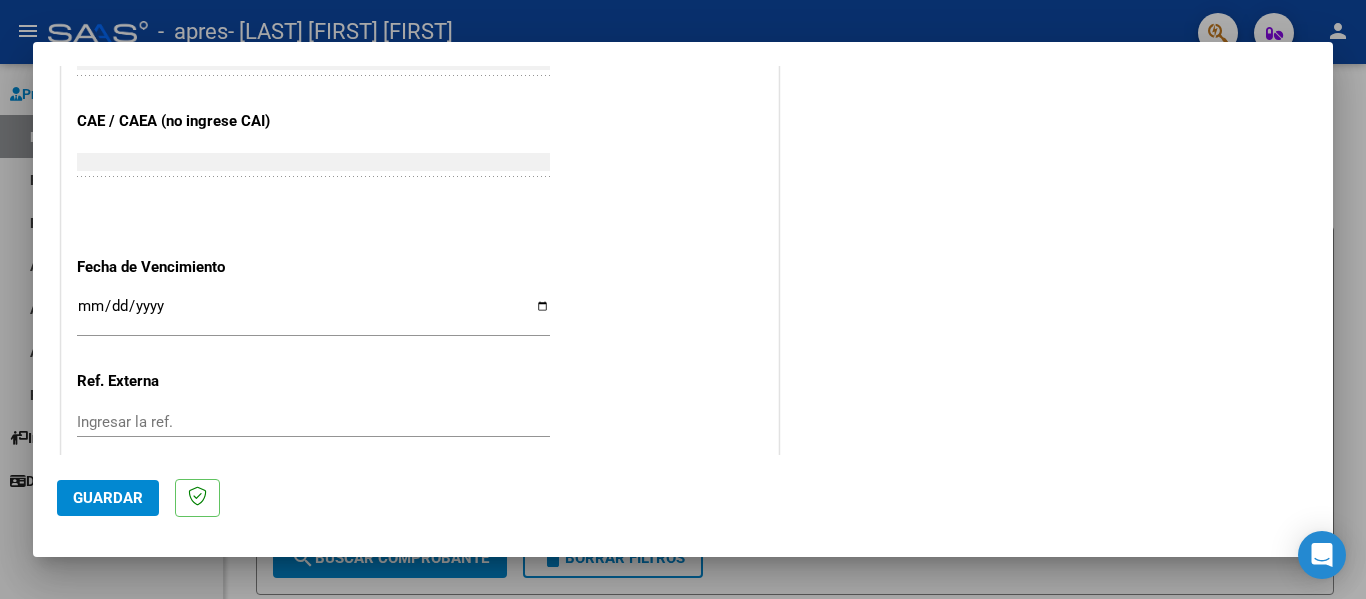 scroll, scrollTop: 1313, scrollLeft: 0, axis: vertical 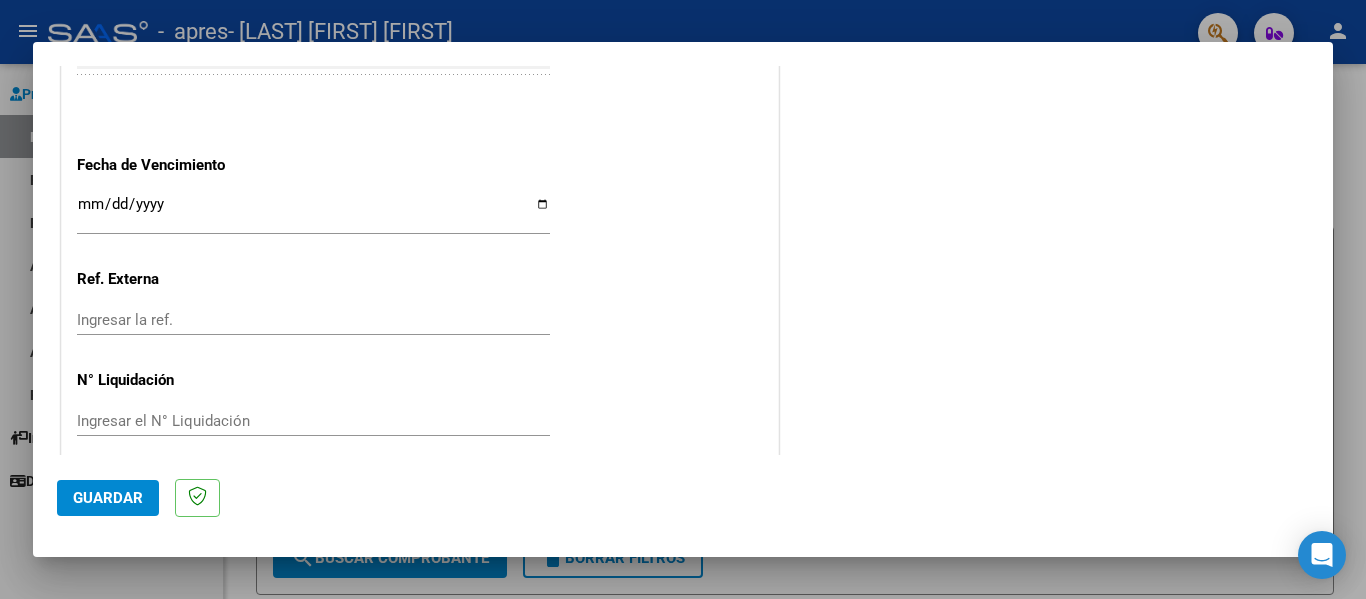 click on "Ingresar la fecha" at bounding box center [313, 212] 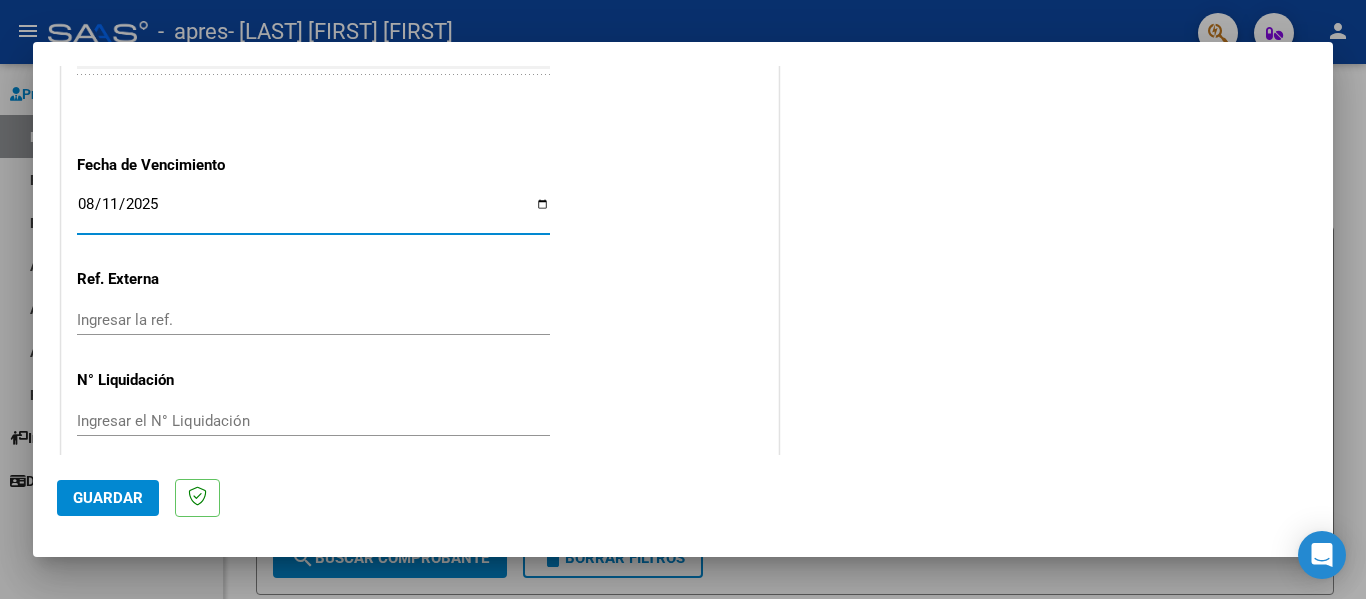 type on "2025-08-11" 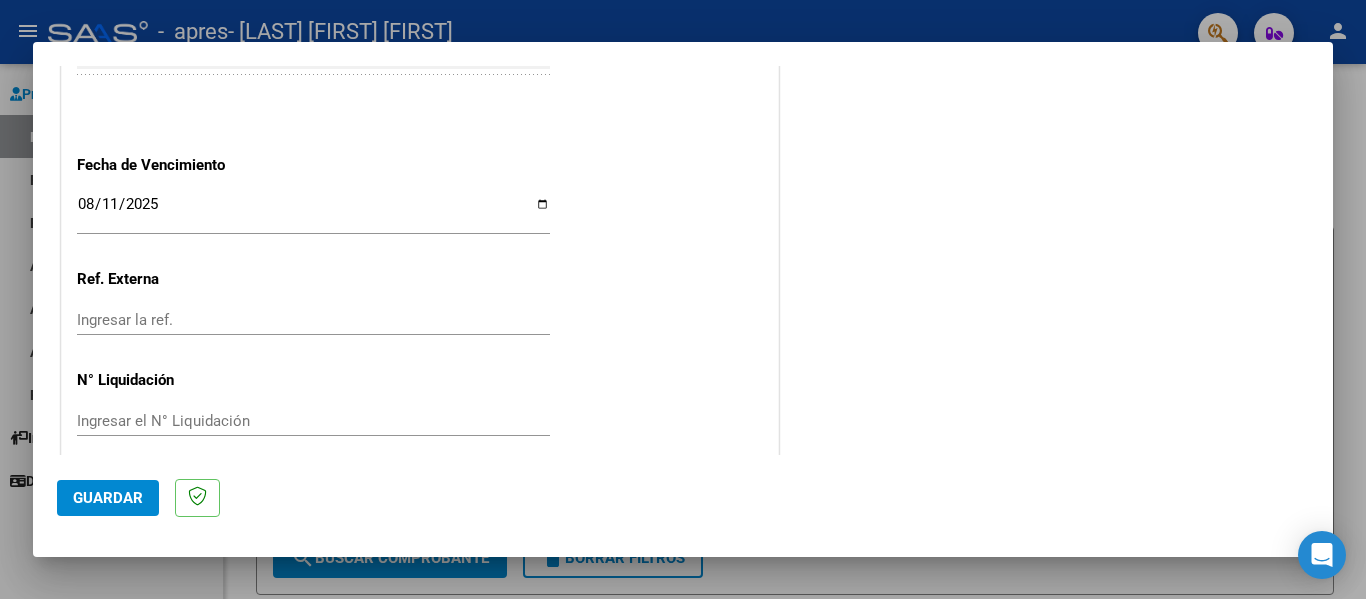 scroll, scrollTop: 1333, scrollLeft: 0, axis: vertical 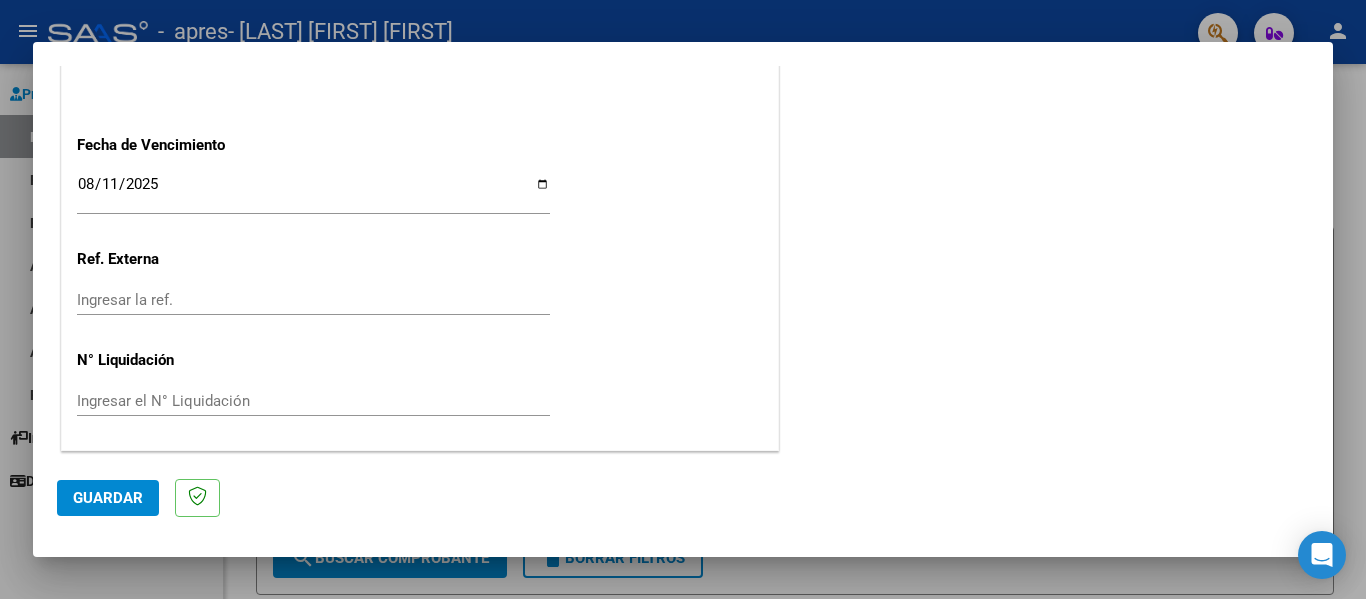click on "Guardar" 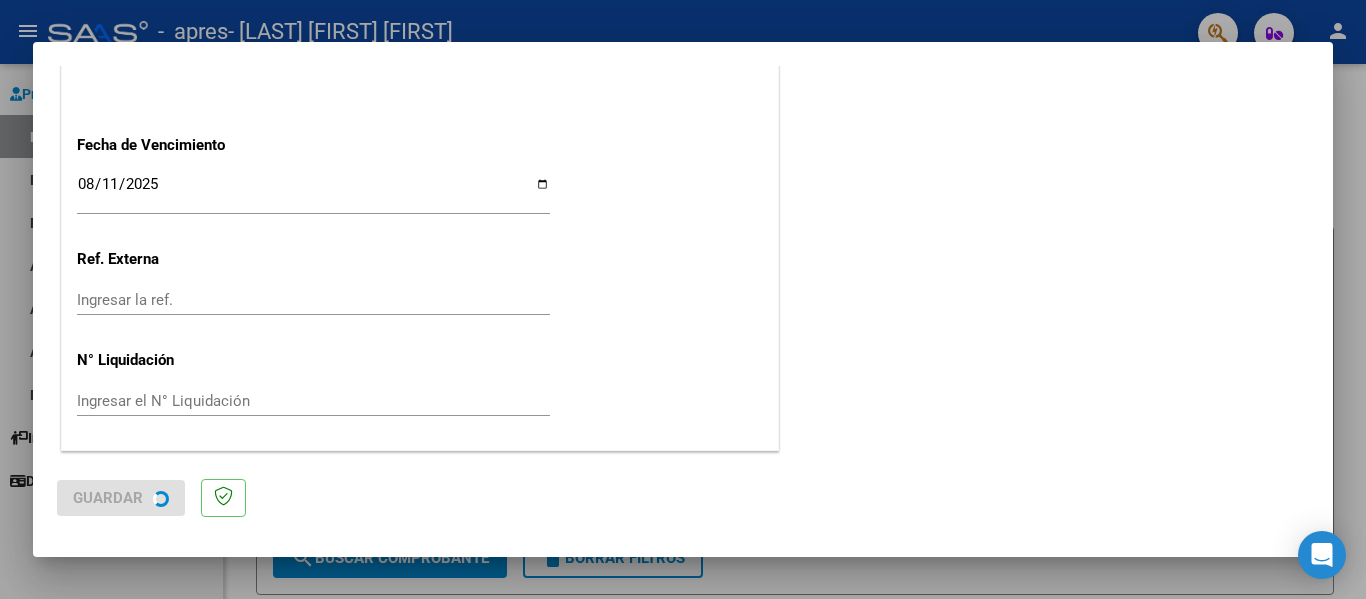 scroll, scrollTop: 0, scrollLeft: 0, axis: both 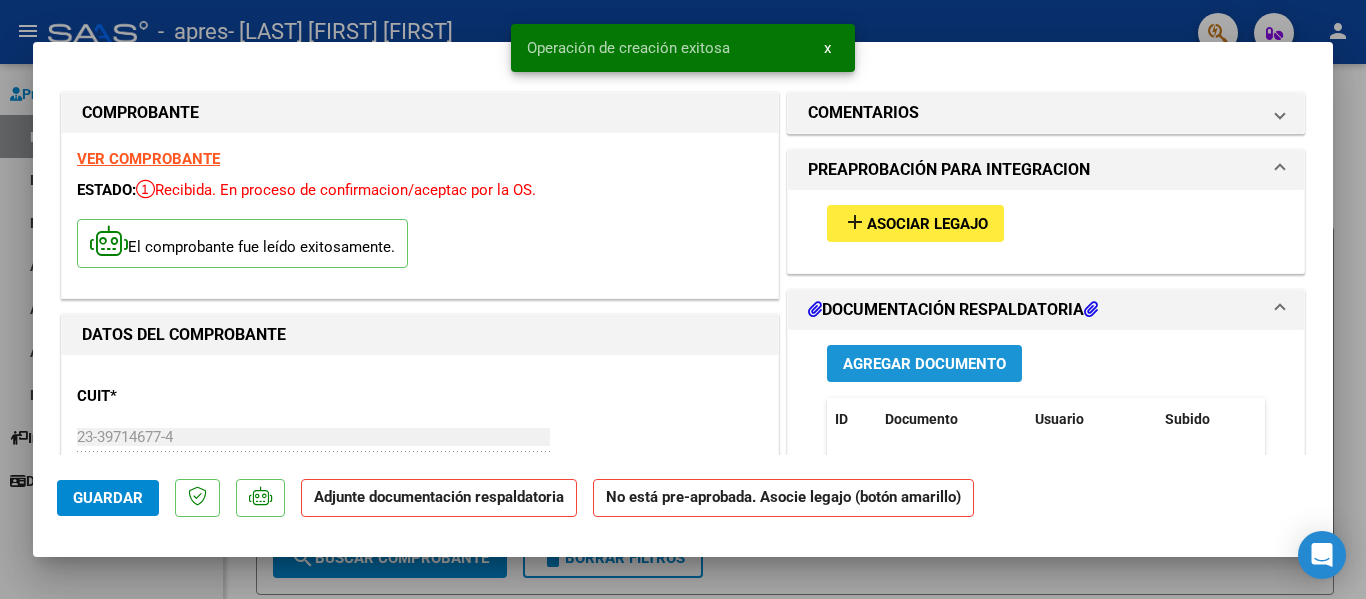 click on "Agregar Documento" at bounding box center (924, 364) 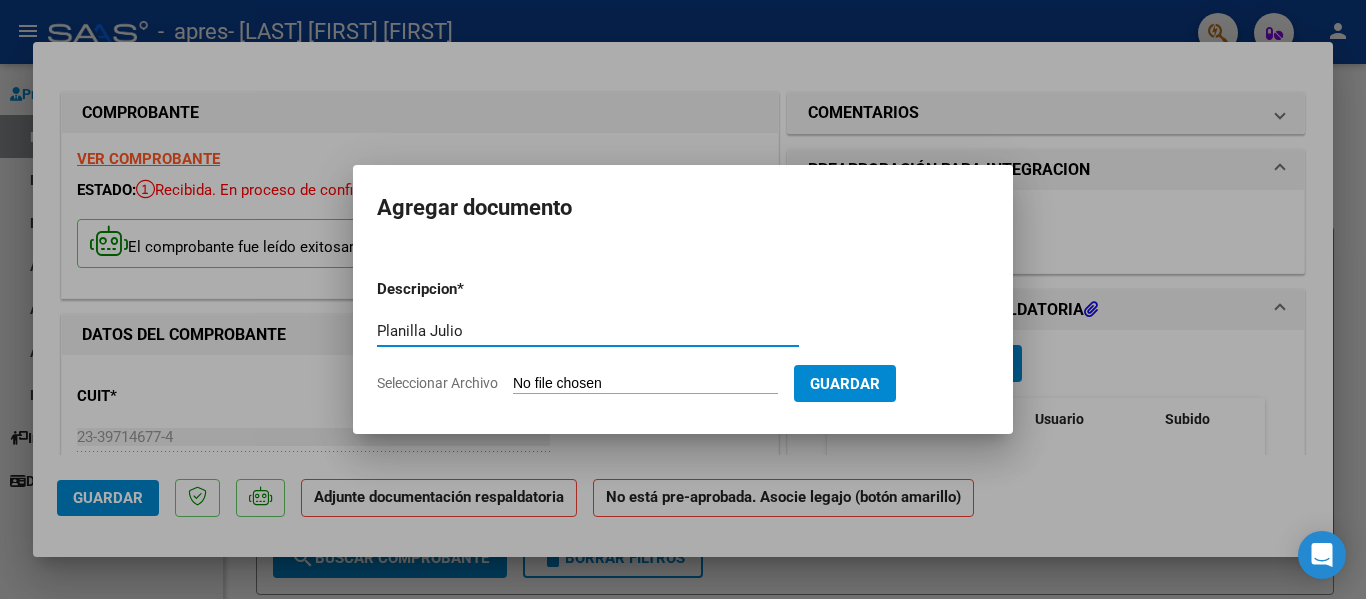 type on "Planilla Julio" 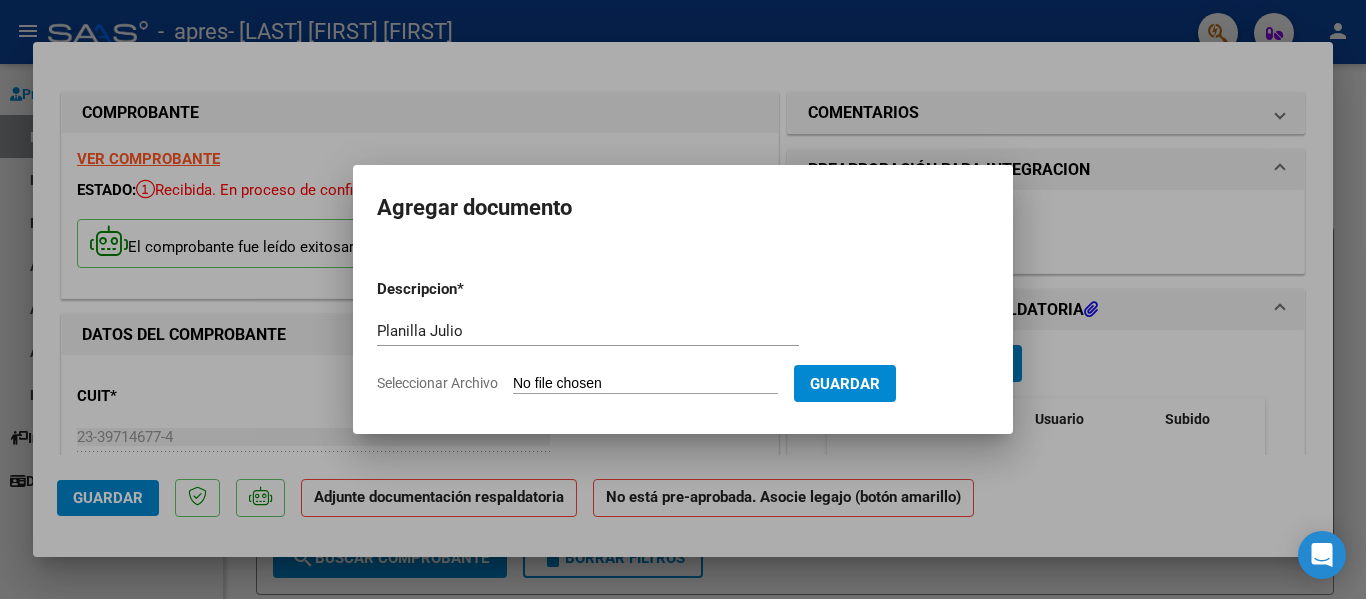 click on "Seleccionar Archivo" at bounding box center (645, 384) 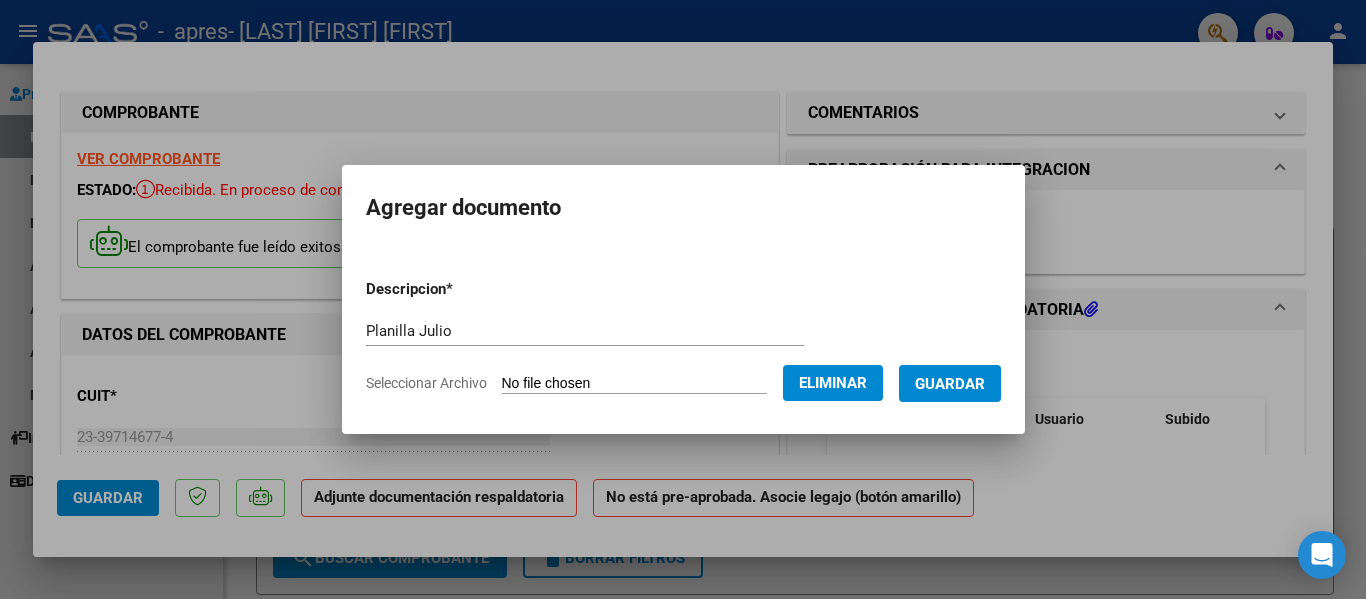 click on "Guardar" at bounding box center [950, 384] 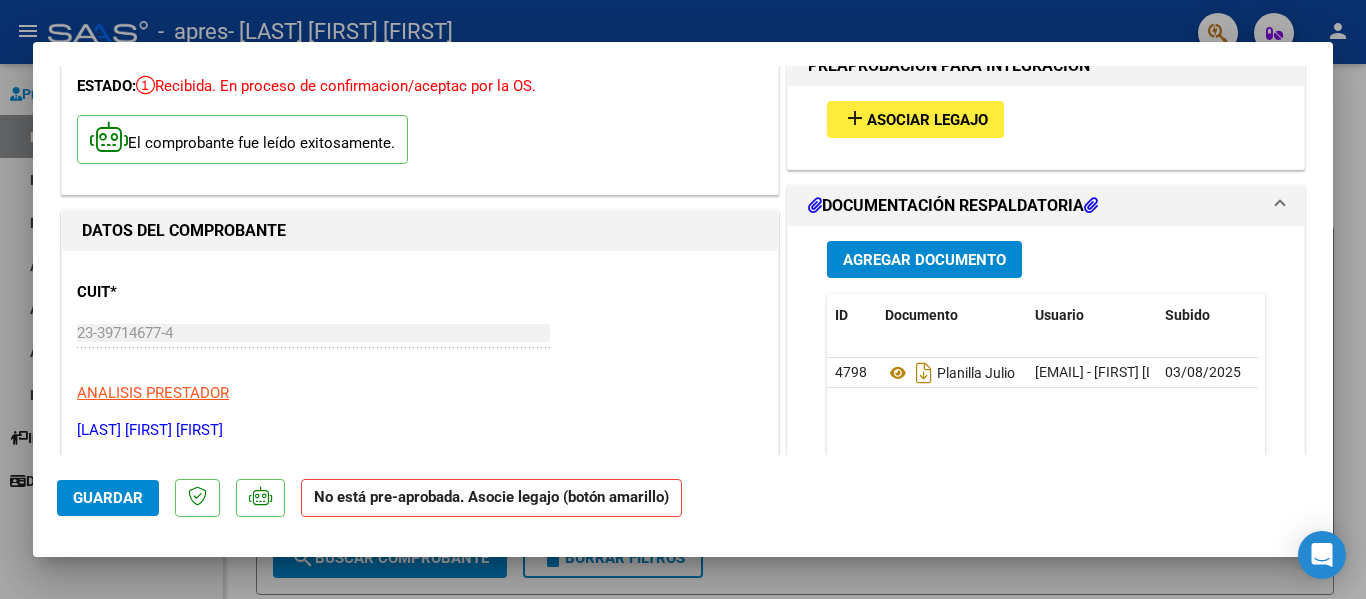 scroll, scrollTop: 98, scrollLeft: 0, axis: vertical 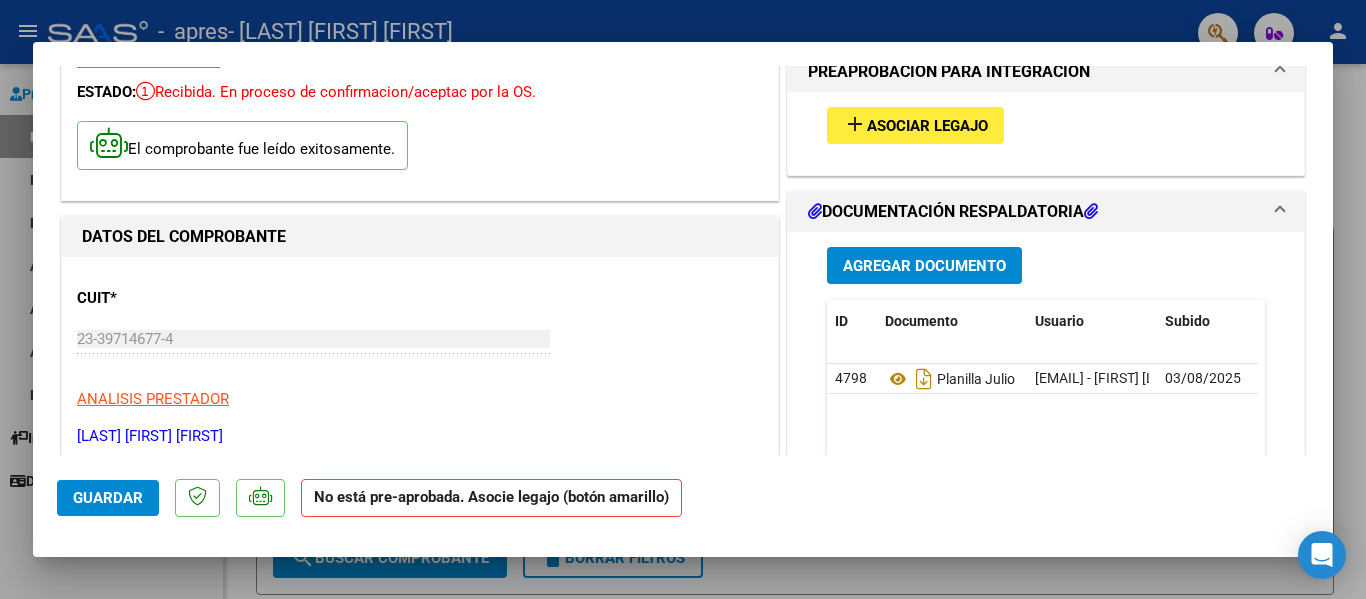 click on "Asociar Legajo" at bounding box center (927, 126) 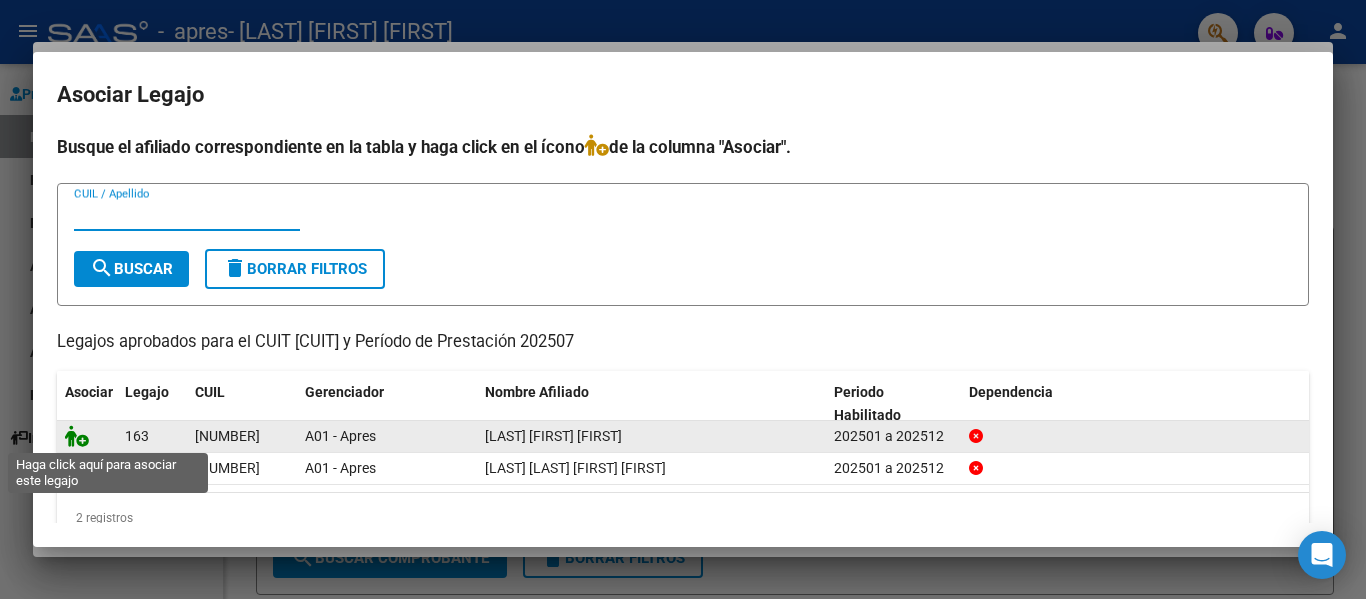 click 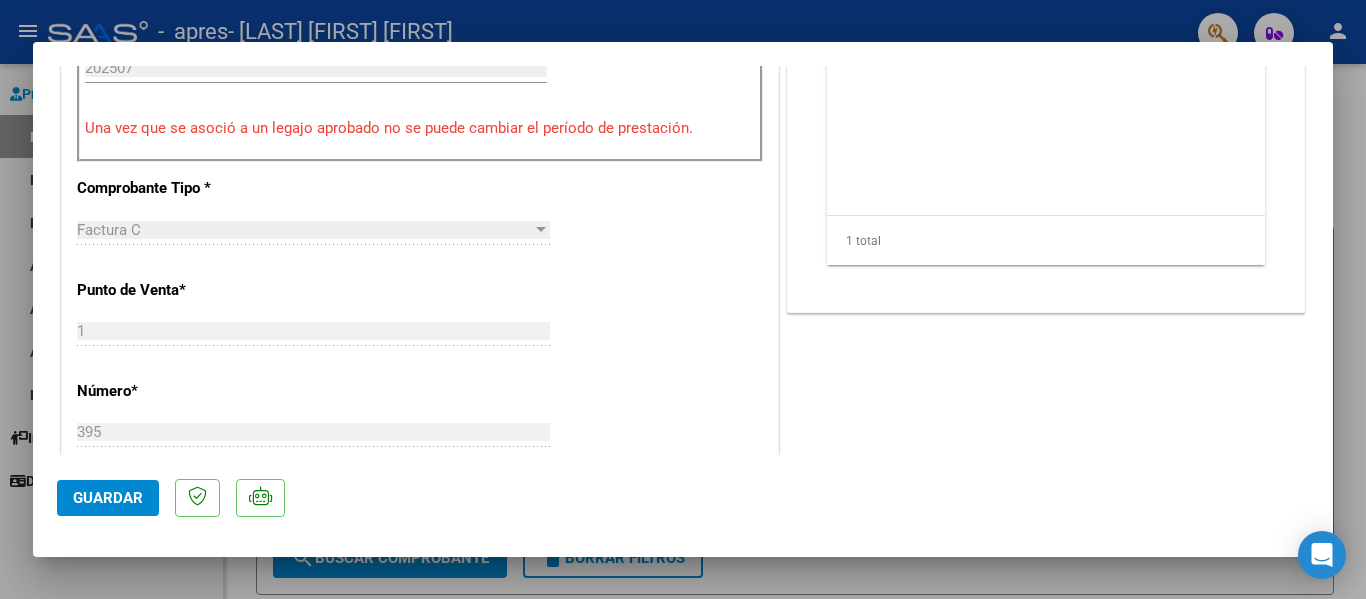 scroll, scrollTop: 758, scrollLeft: 0, axis: vertical 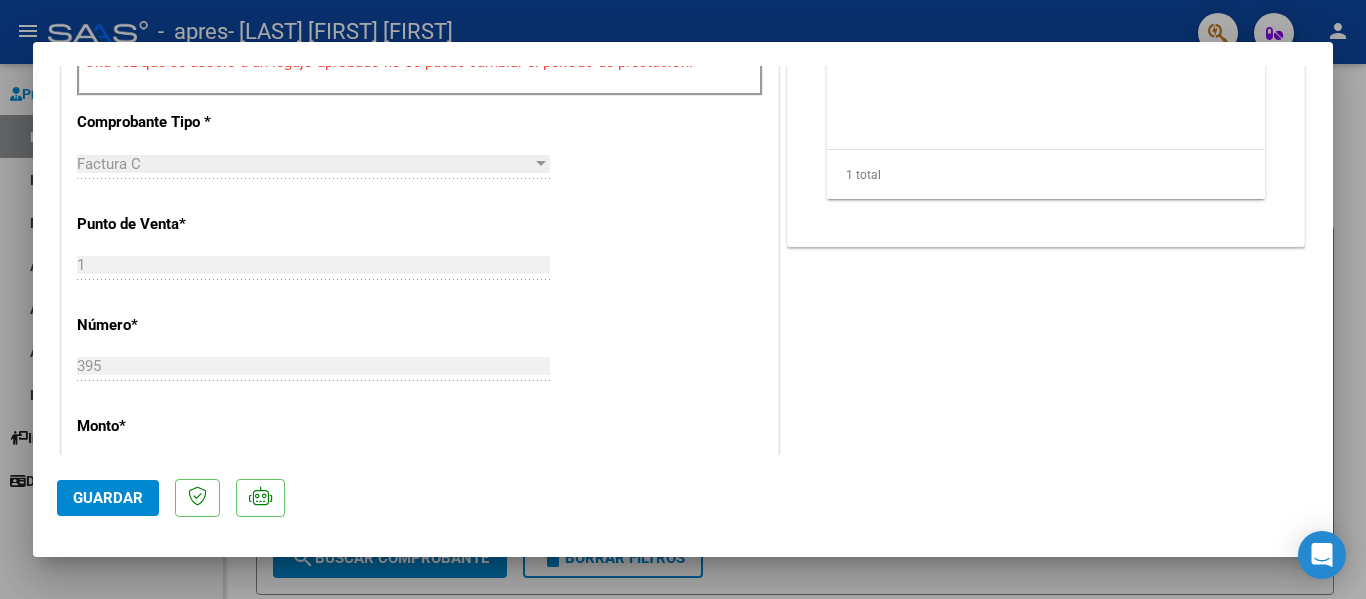 click on "Guardar" 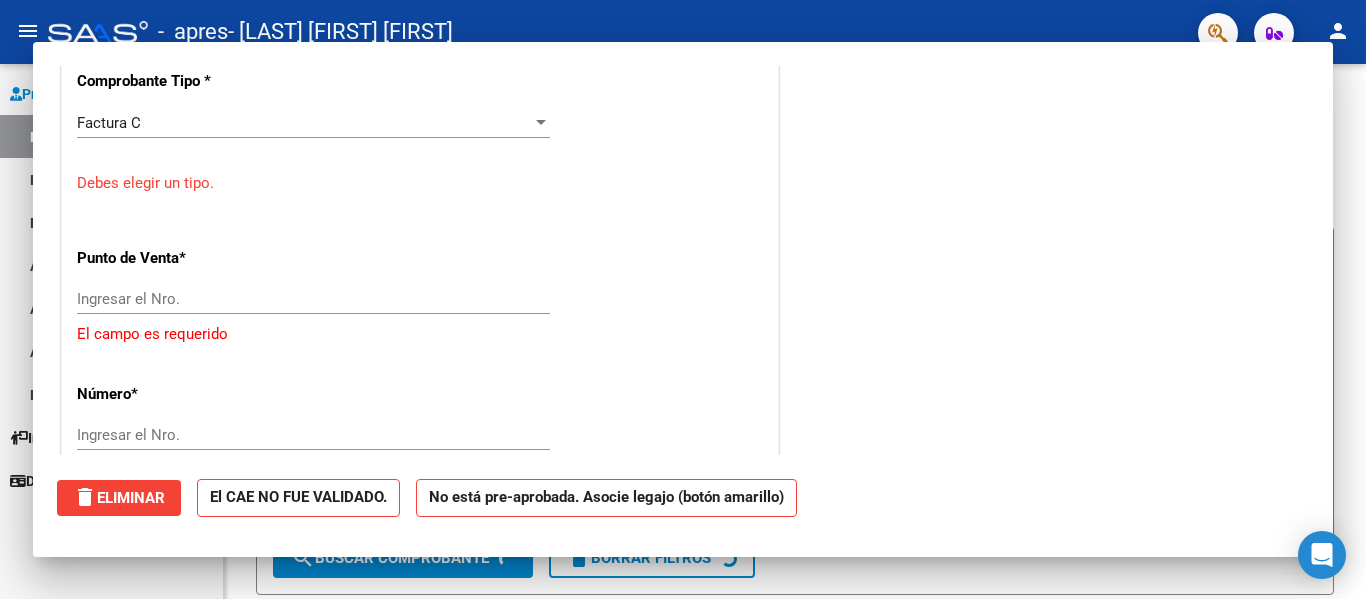 scroll, scrollTop: 0, scrollLeft: 0, axis: both 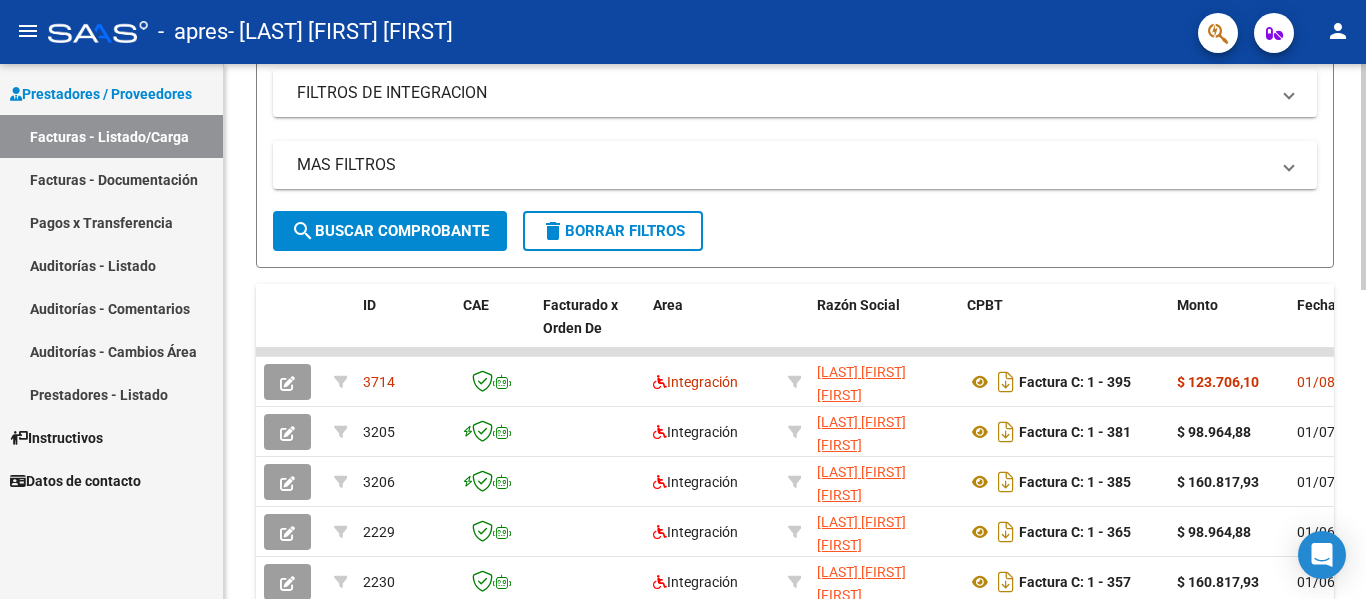 click on "Video tutorial   PRESTADORES -> Listado de CPBTs Emitidos por Prestadores / Proveedores (alt+q)   Cargar Comprobante
cloud_download  CSV  cloud_download  EXCEL  cloud_download  Estandar   Descarga Masiva
Filtros Id Area Area Todos Confirmado   Mostrar totalizadores   FILTROS DEL COMPROBANTE  Comprobante Tipo Comprobante Tipo Start date – End date Fec. Comprobante Desde / Hasta Días Emisión Desde(cant. días) Días Emisión Hasta(cant. días) CUIT / Razón Social Pto. Venta Nro. Comprobante Código SSS CAE Válido CAE Válido Todos Cargado Módulo Hosp. Todos Tiene facturacion Apócrifa Hospital Refes  FILTROS DE INTEGRACION  Período De Prestación Campos del Archivo de Rendición Devuelto x SSS (dr_envio) Todos Rendido x SSS (dr_envio) Tipo de Registro Tipo de Registro Período Presentación Período Presentación Campos del Legajo Asociado (preaprobación) Afiliado Legajo (cuil/nombre) Todos Solo facturas preaprobadas  MAS FILTROS  Todos Con Doc. Respaldatoria Todos Con Trazabilidad Todos – – 2" 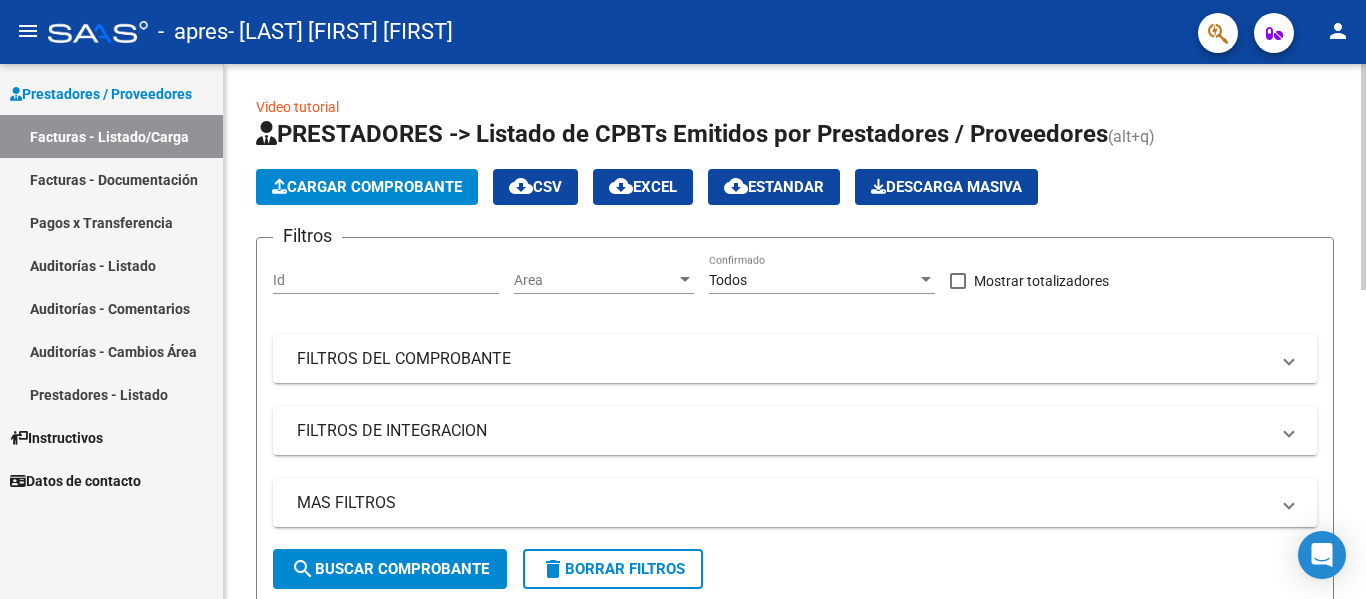 click 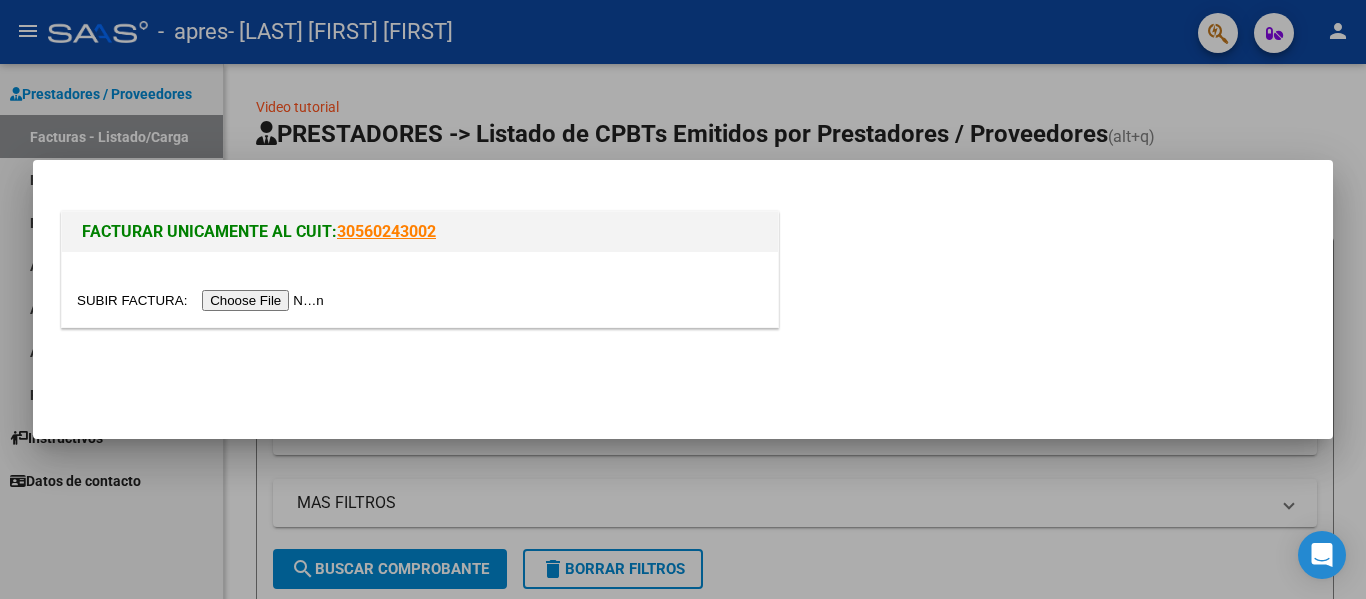 click at bounding box center (203, 300) 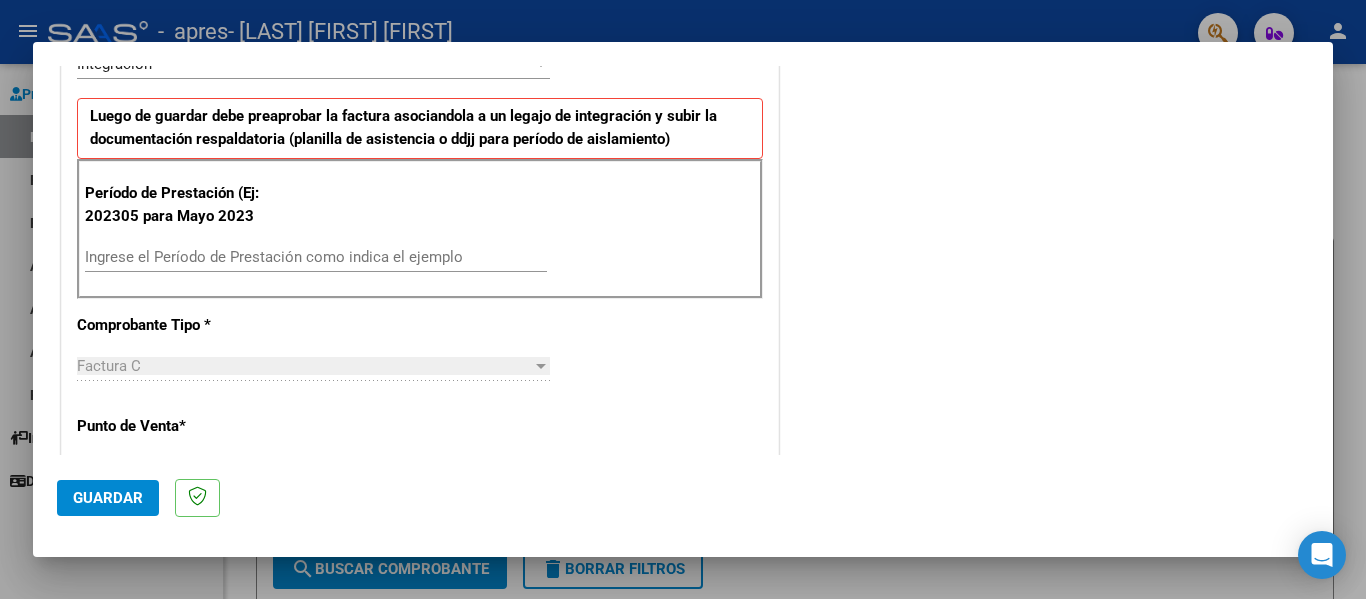 scroll, scrollTop: 518, scrollLeft: 0, axis: vertical 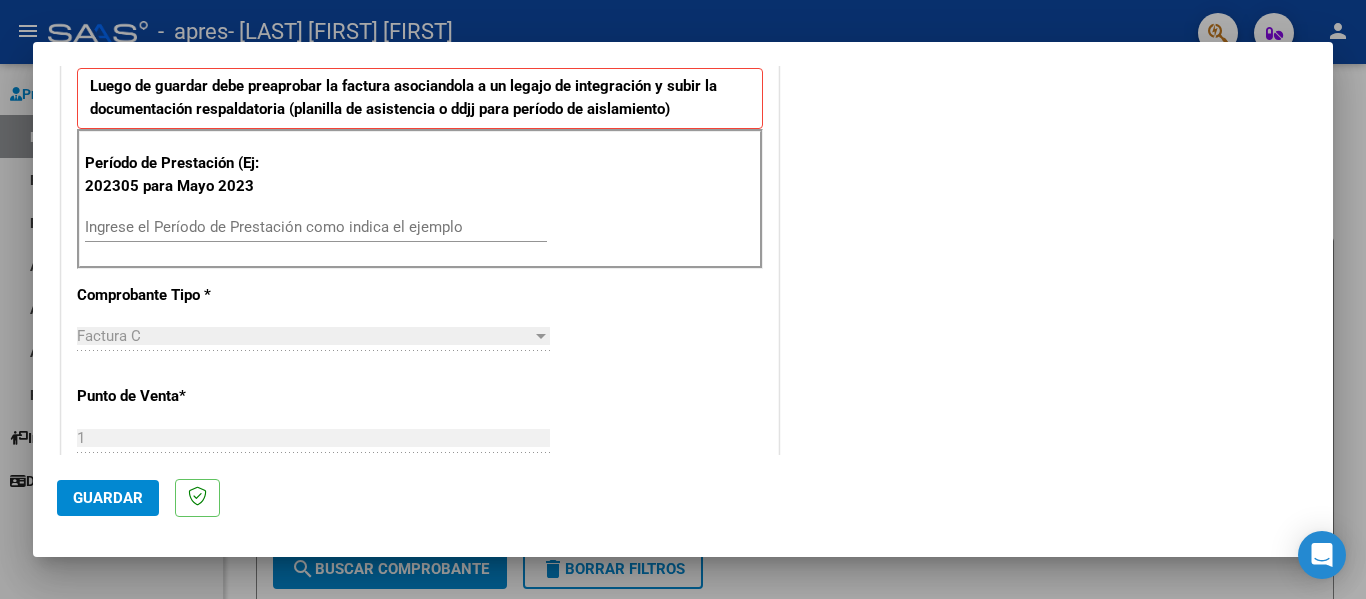 click on "Ingrese el Período de Prestación como indica el ejemplo" at bounding box center [316, 227] 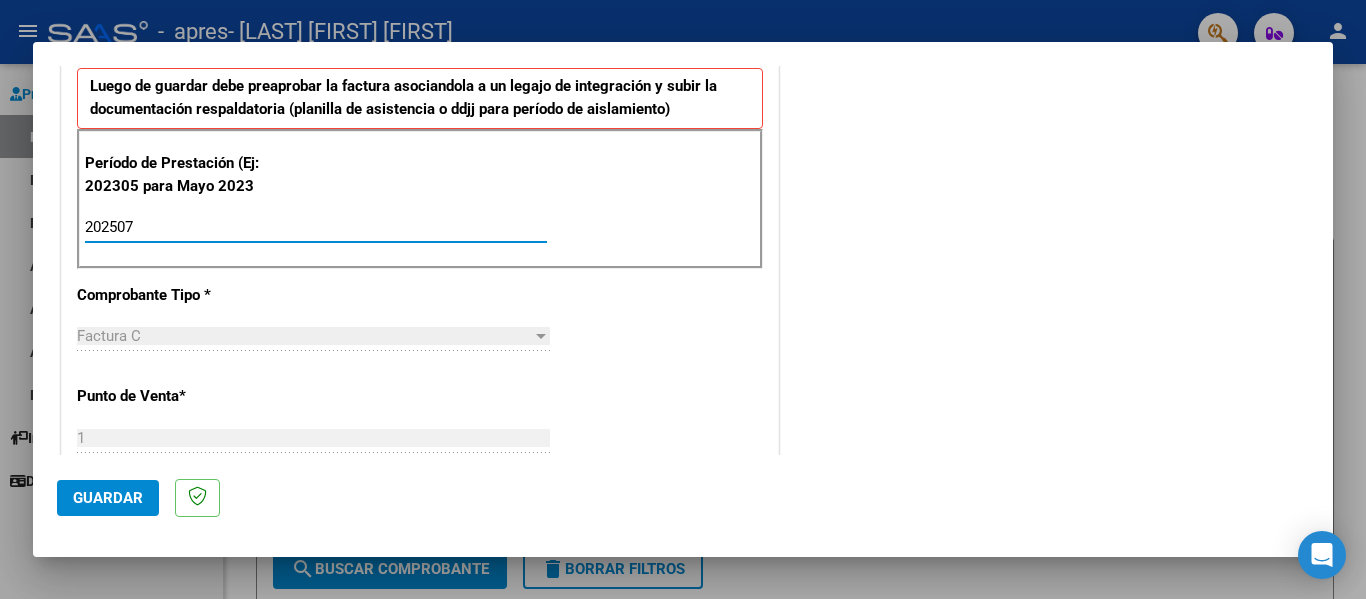 type on "202507" 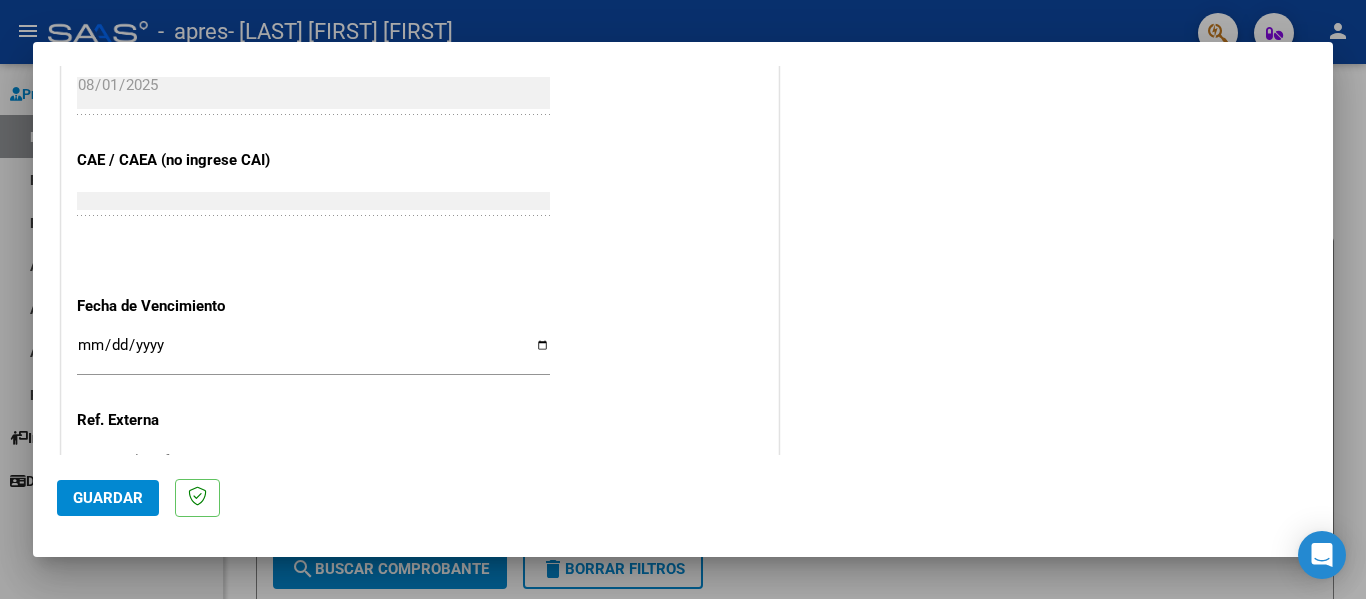 scroll, scrollTop: 1333, scrollLeft: 0, axis: vertical 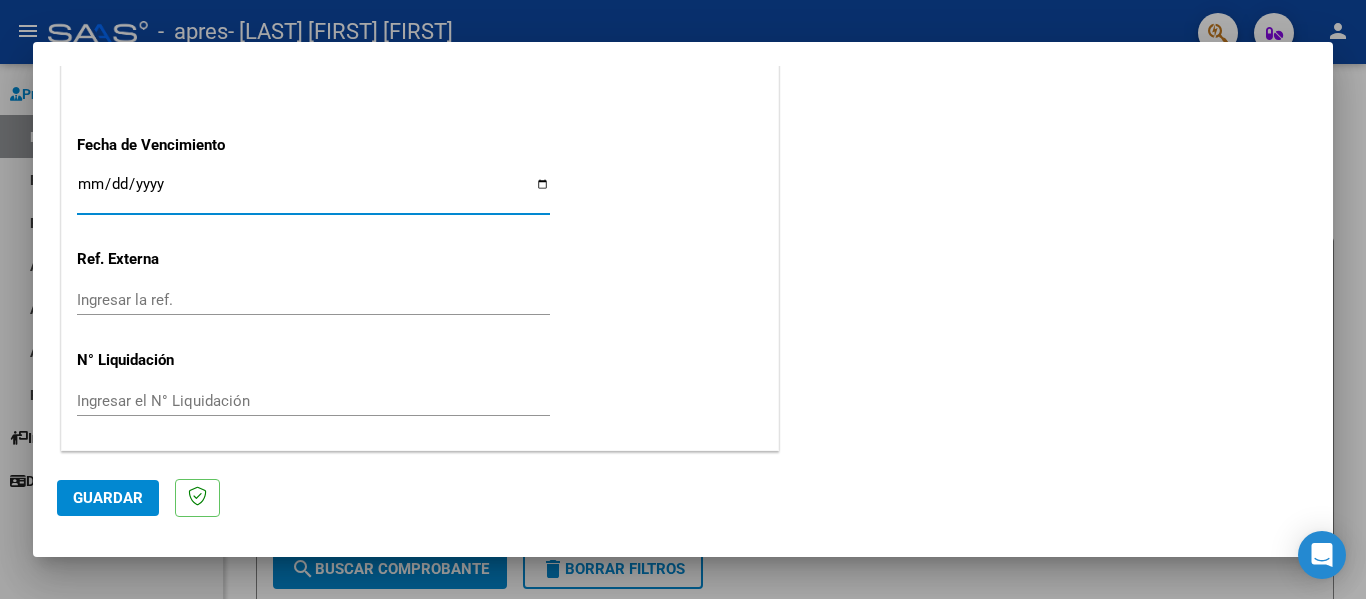 click on "Ingresar la fecha" at bounding box center [313, 192] 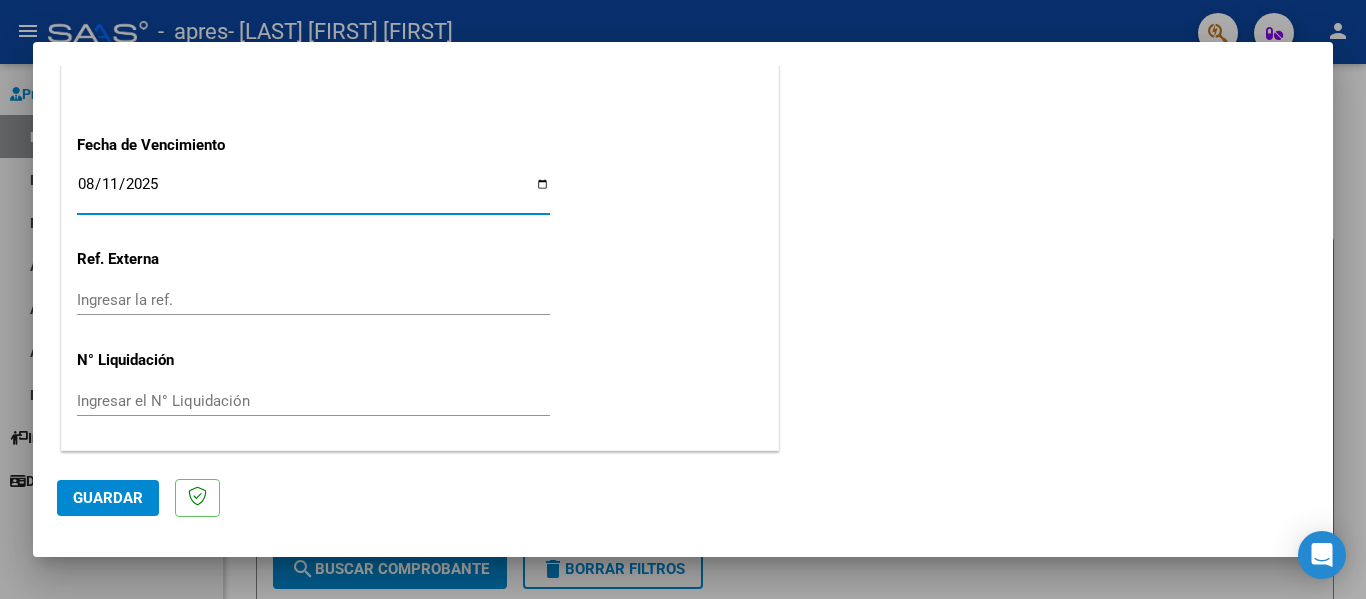 type on "2025-08-11" 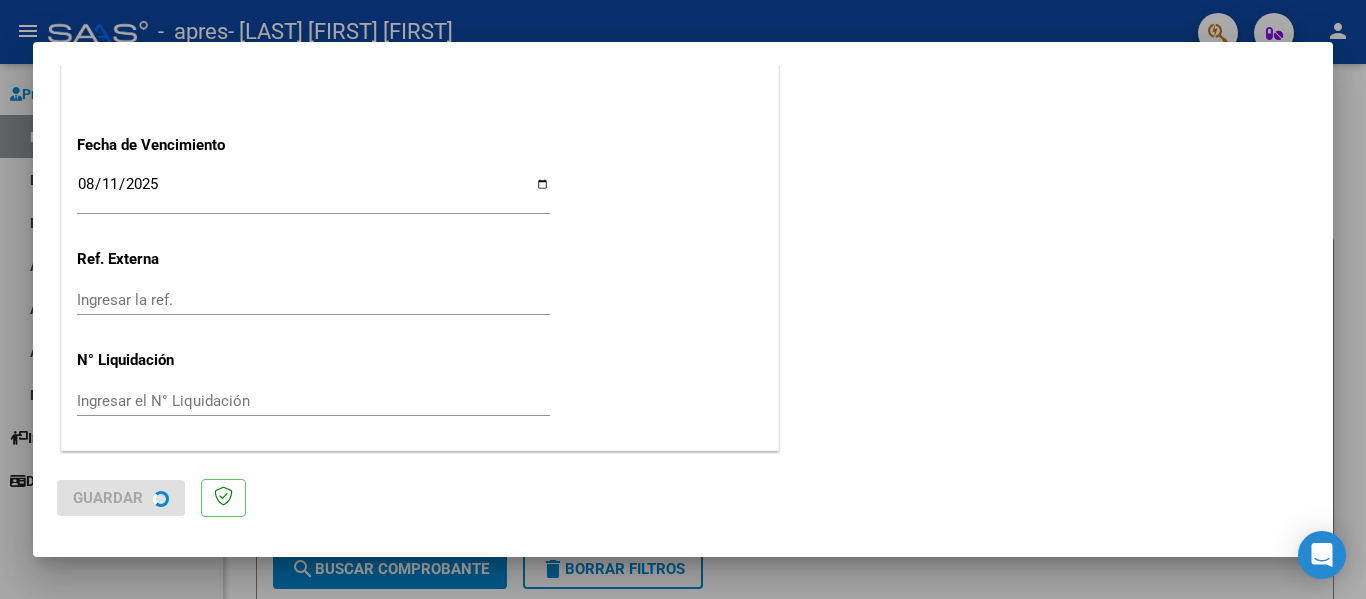 scroll, scrollTop: 0, scrollLeft: 0, axis: both 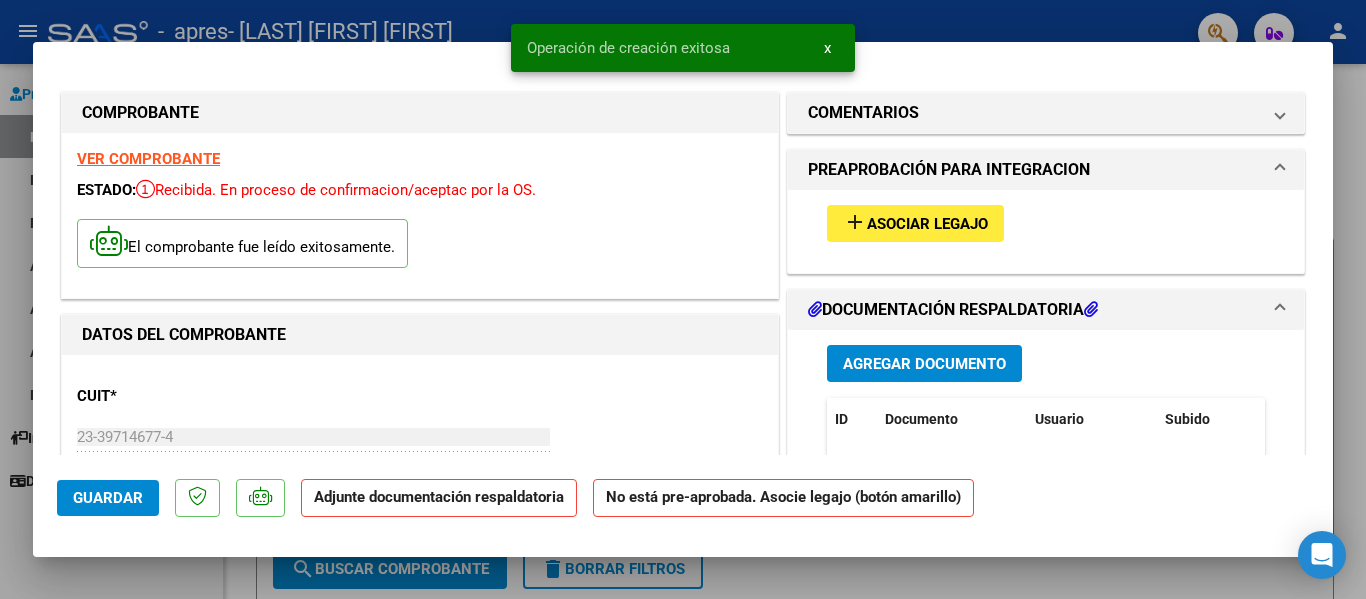 click on "Agregar Documento" at bounding box center (924, 364) 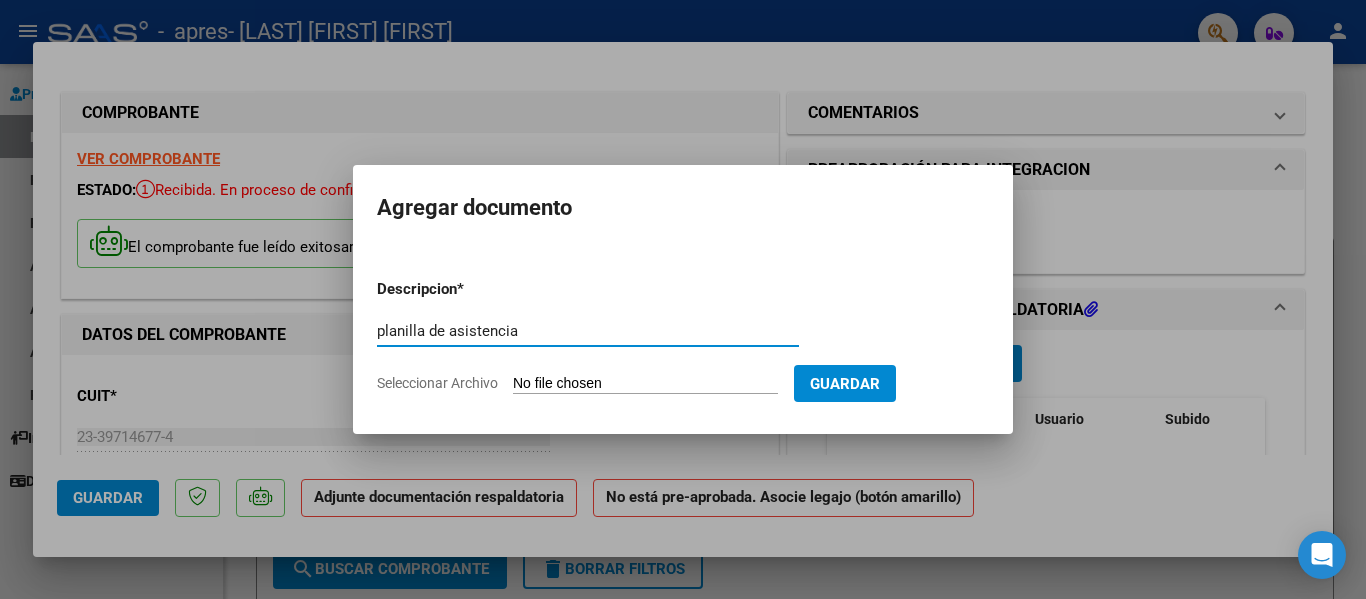 type on "planilla de asistencia" 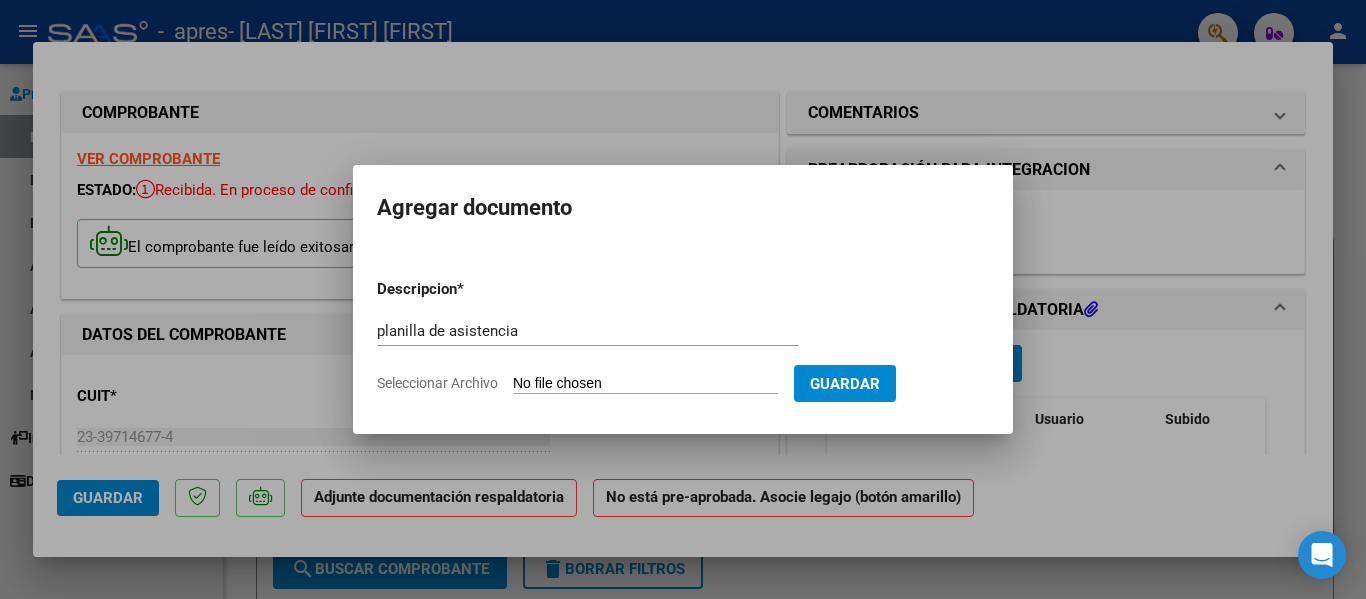 type on "C:\fakepath\[LAST] [LAST], psicología .pdf" 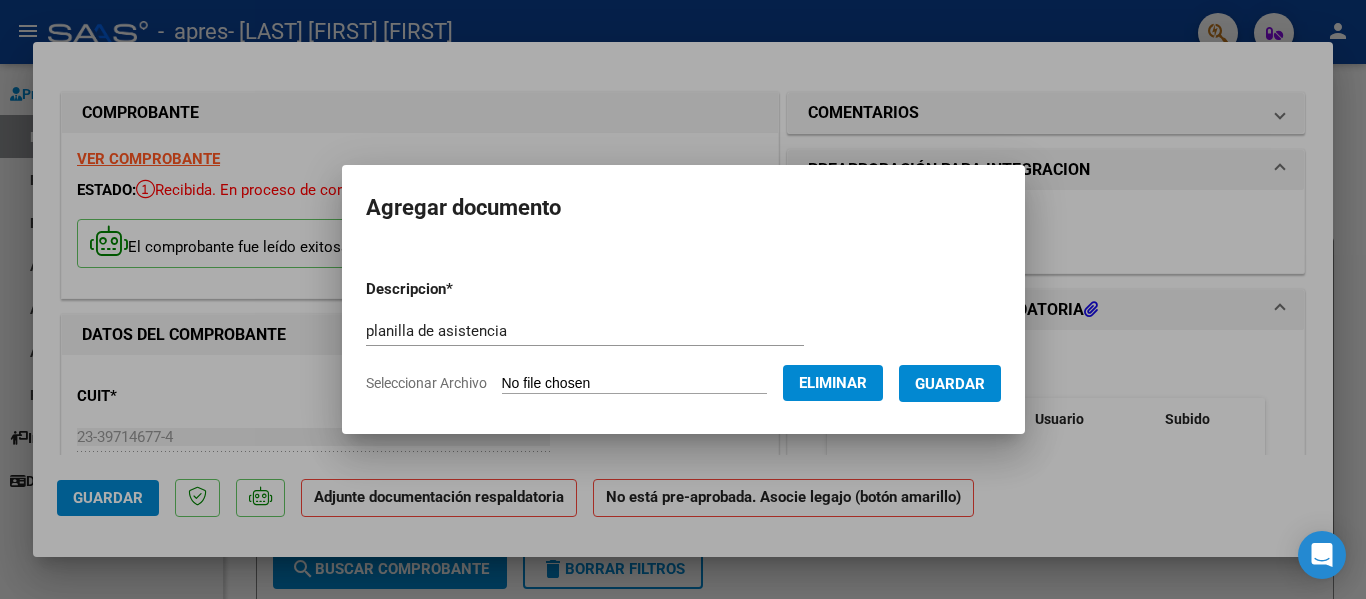 click on "Guardar" at bounding box center [950, 383] 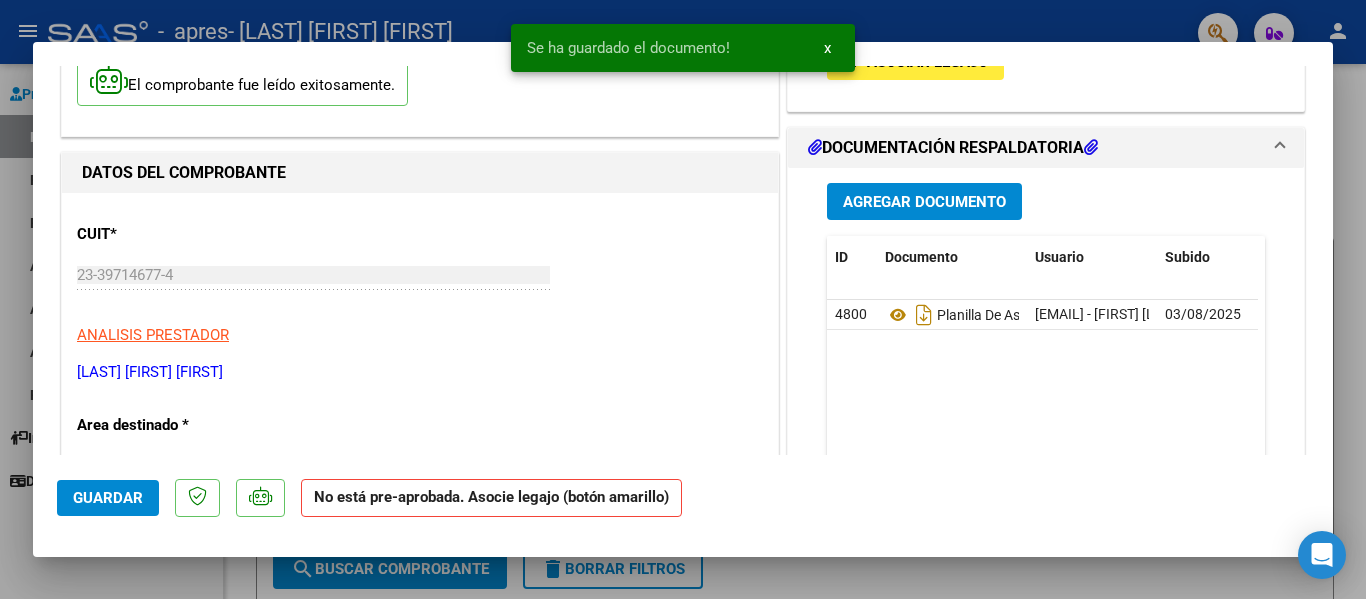 scroll, scrollTop: 0, scrollLeft: 0, axis: both 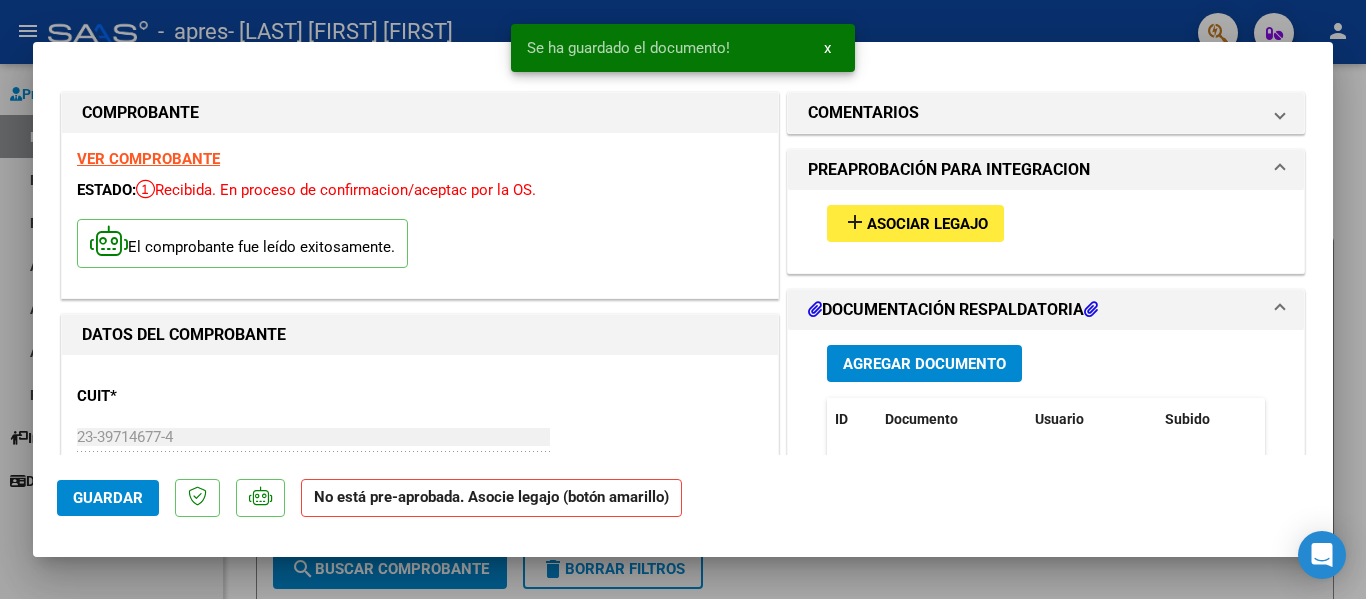 click on "Asociar Legajo" at bounding box center (927, 224) 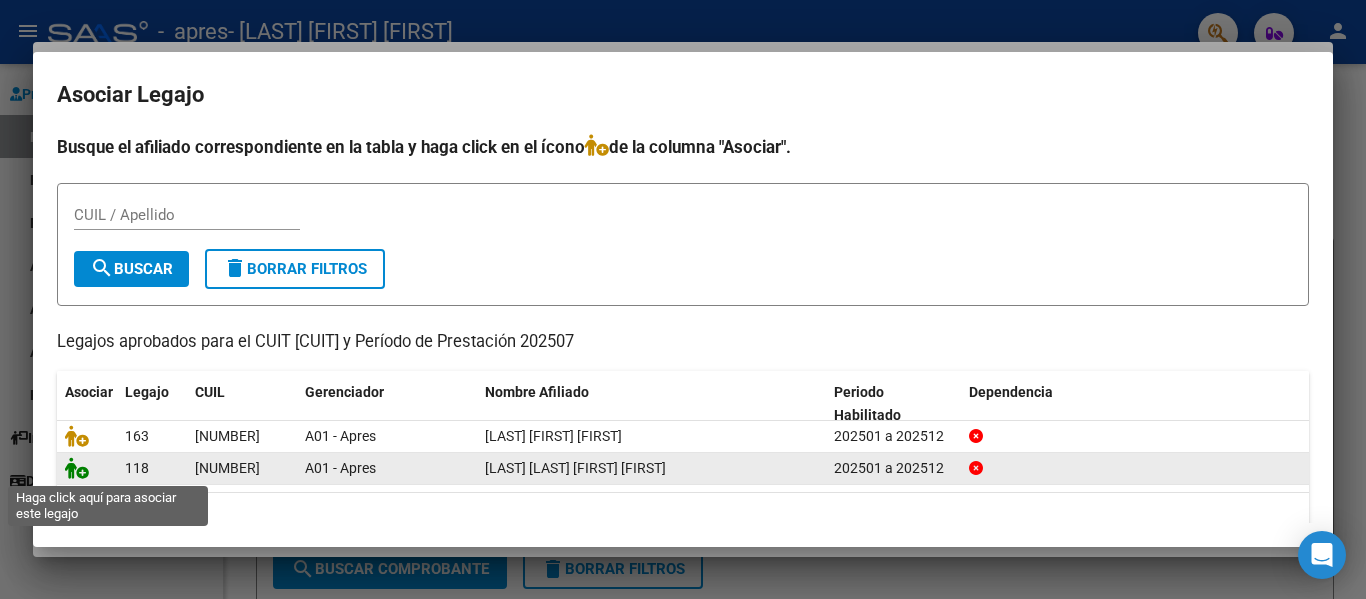 click 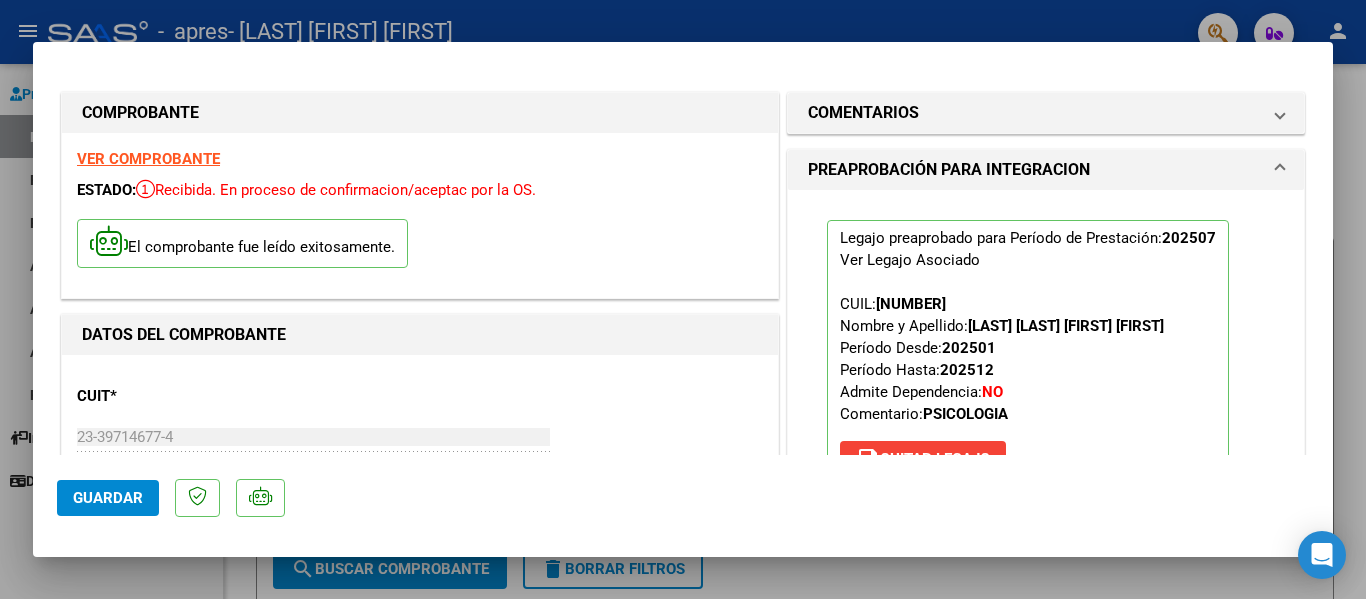click on "Guardar" 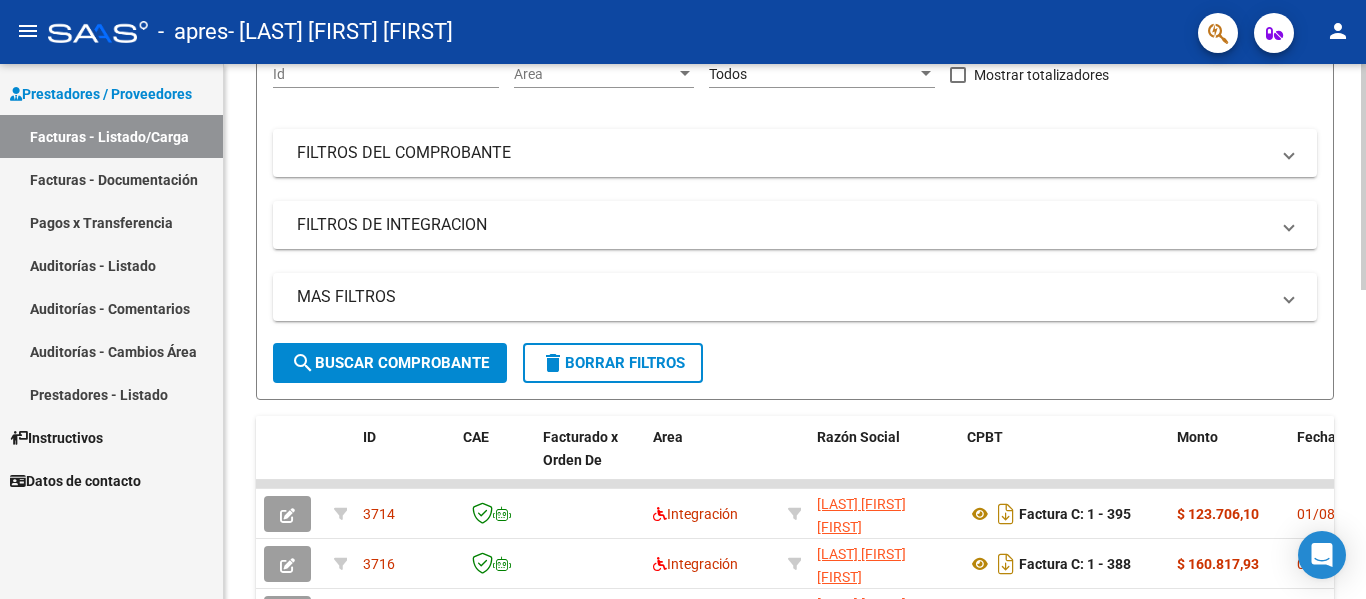 scroll, scrollTop: 228, scrollLeft: 0, axis: vertical 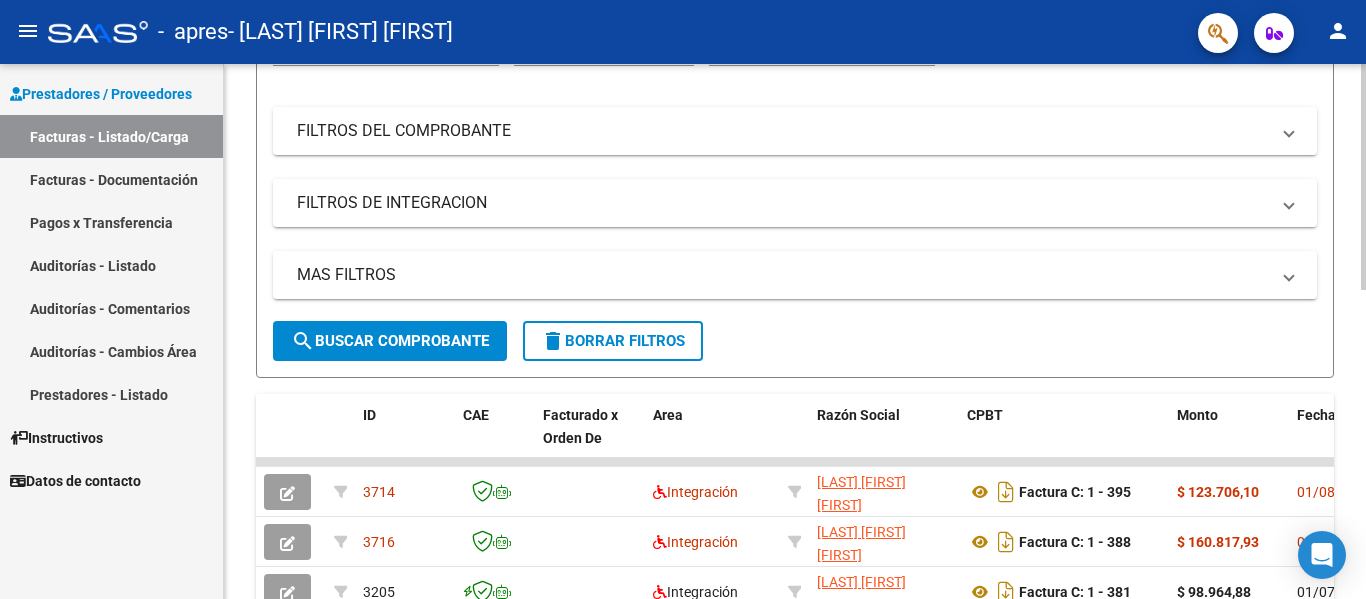 click 